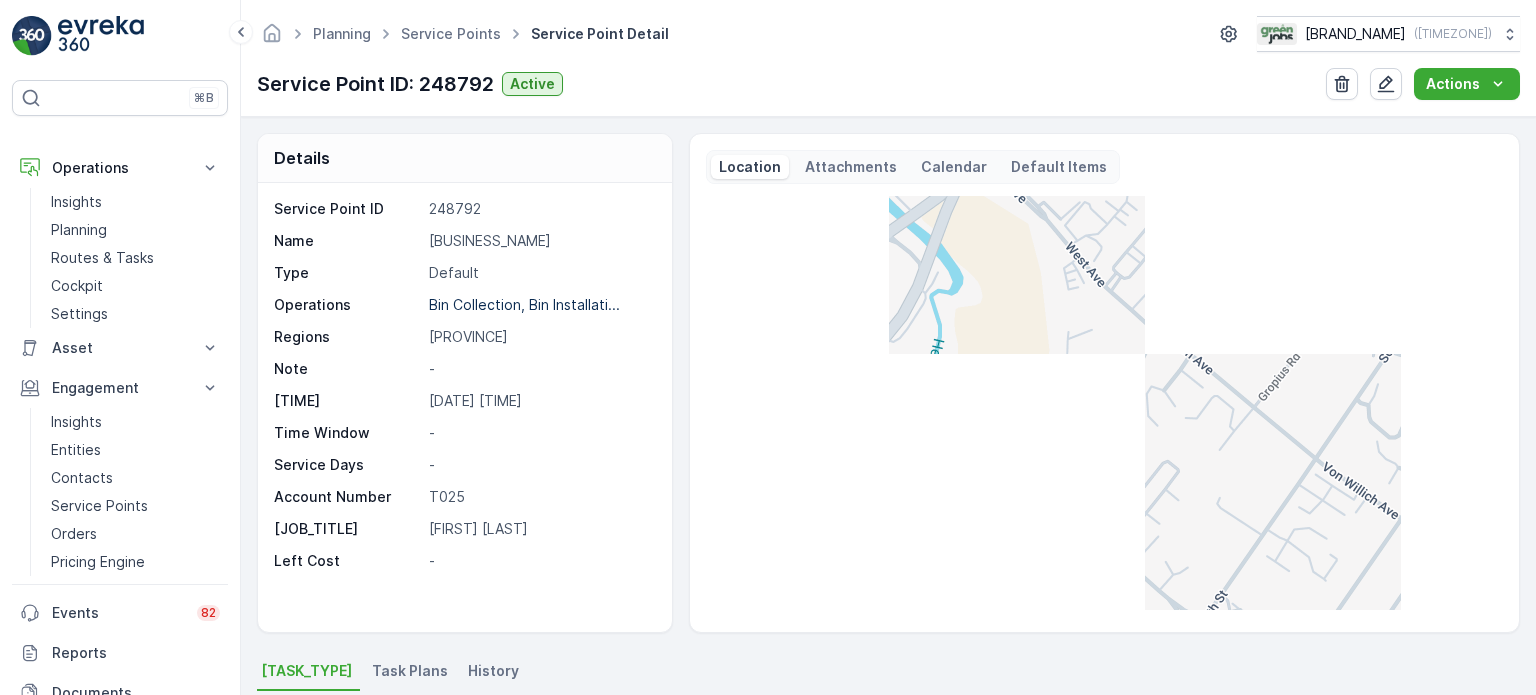 scroll, scrollTop: 0, scrollLeft: 0, axis: both 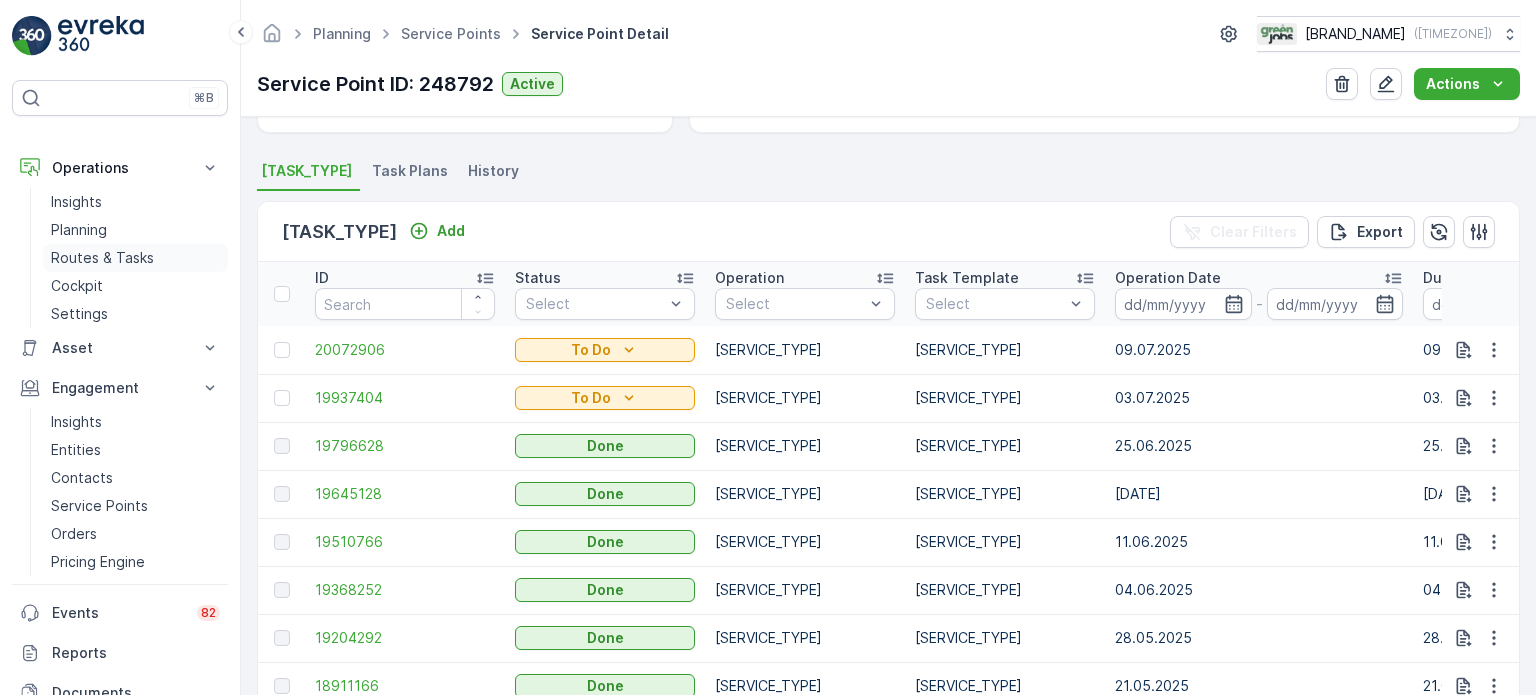 click on "Routes & Tasks" at bounding box center [102, 258] 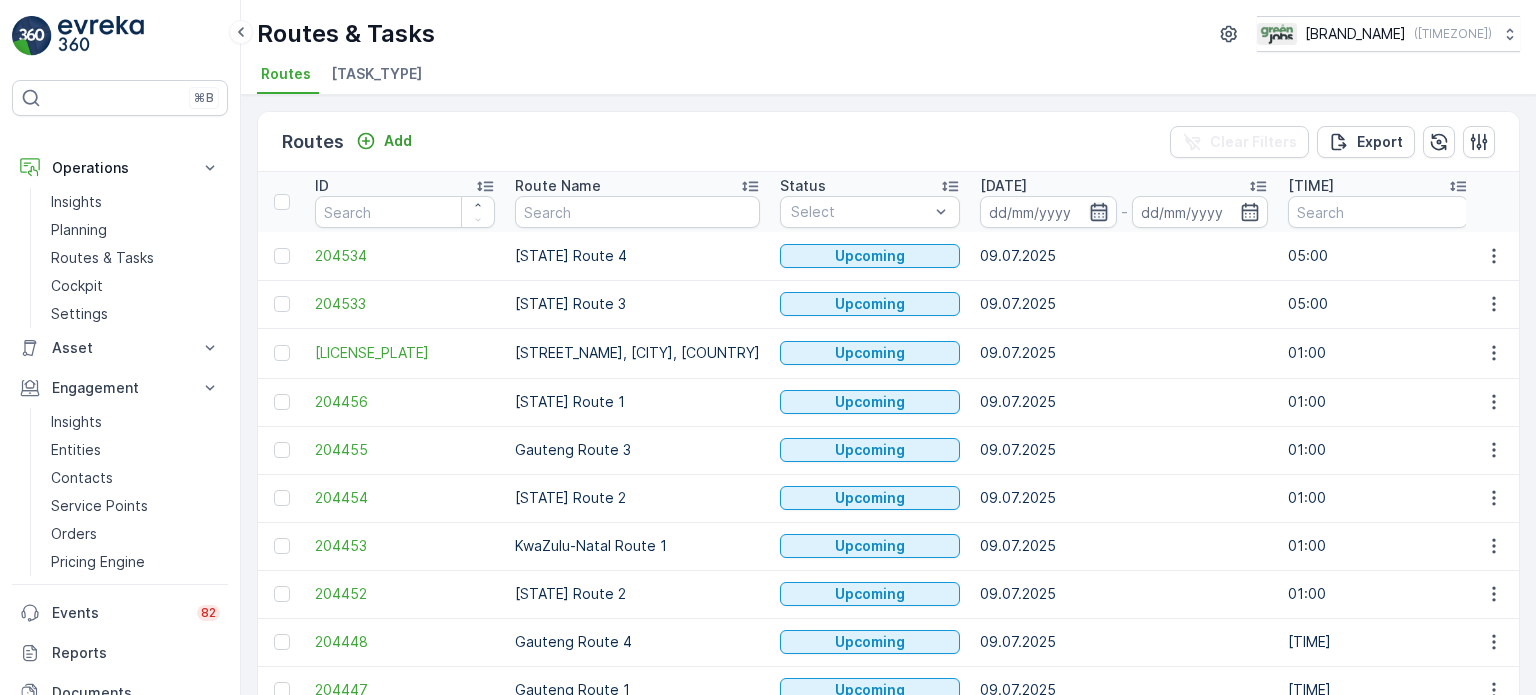 click at bounding box center (1099, 212) 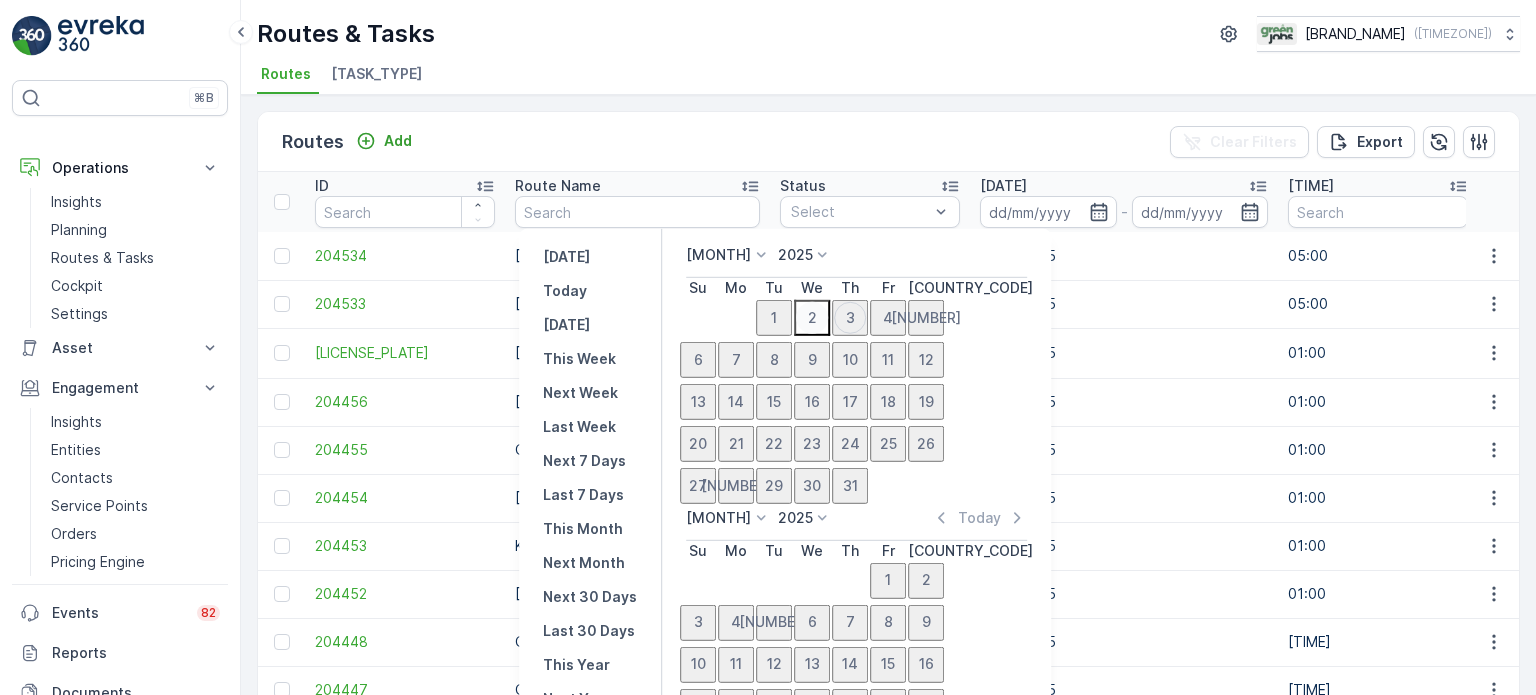 click on "2" at bounding box center [812, 318] 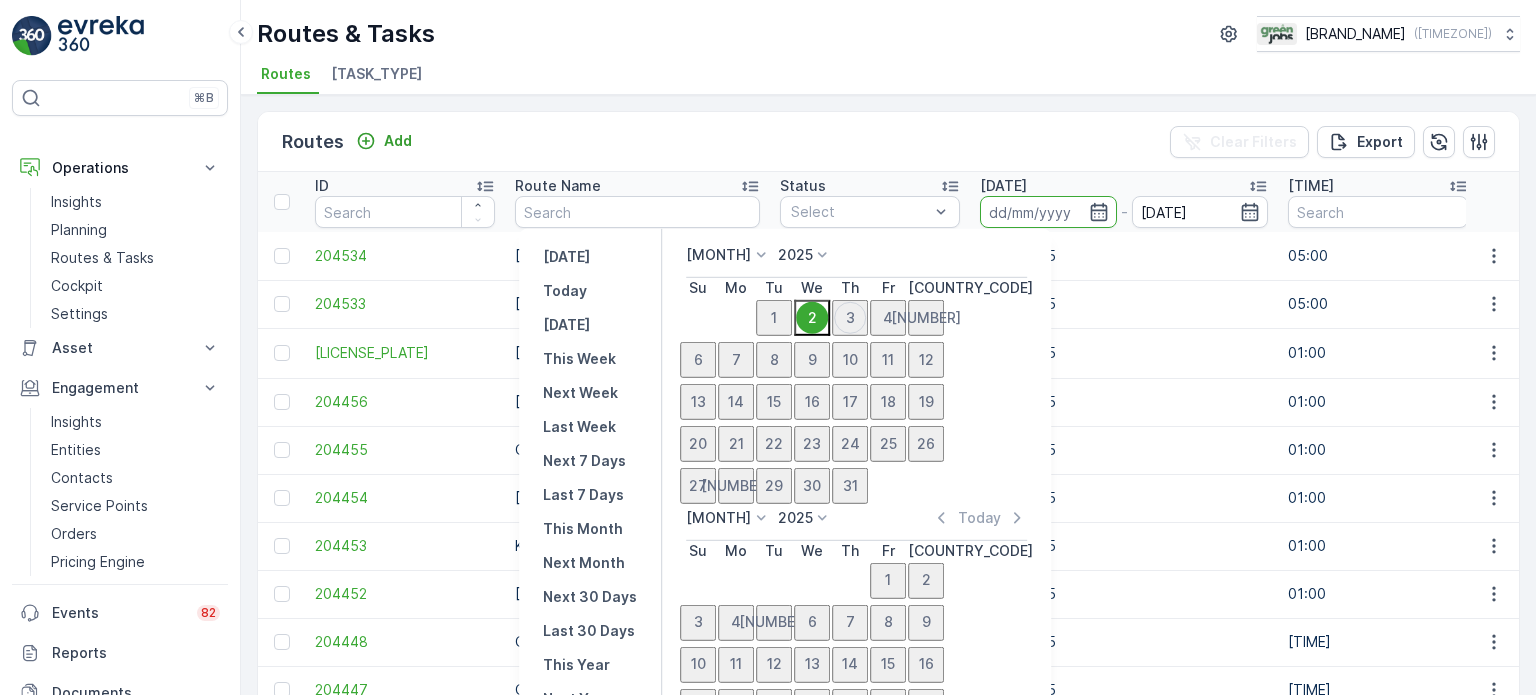 click on "2" at bounding box center [812, 318] 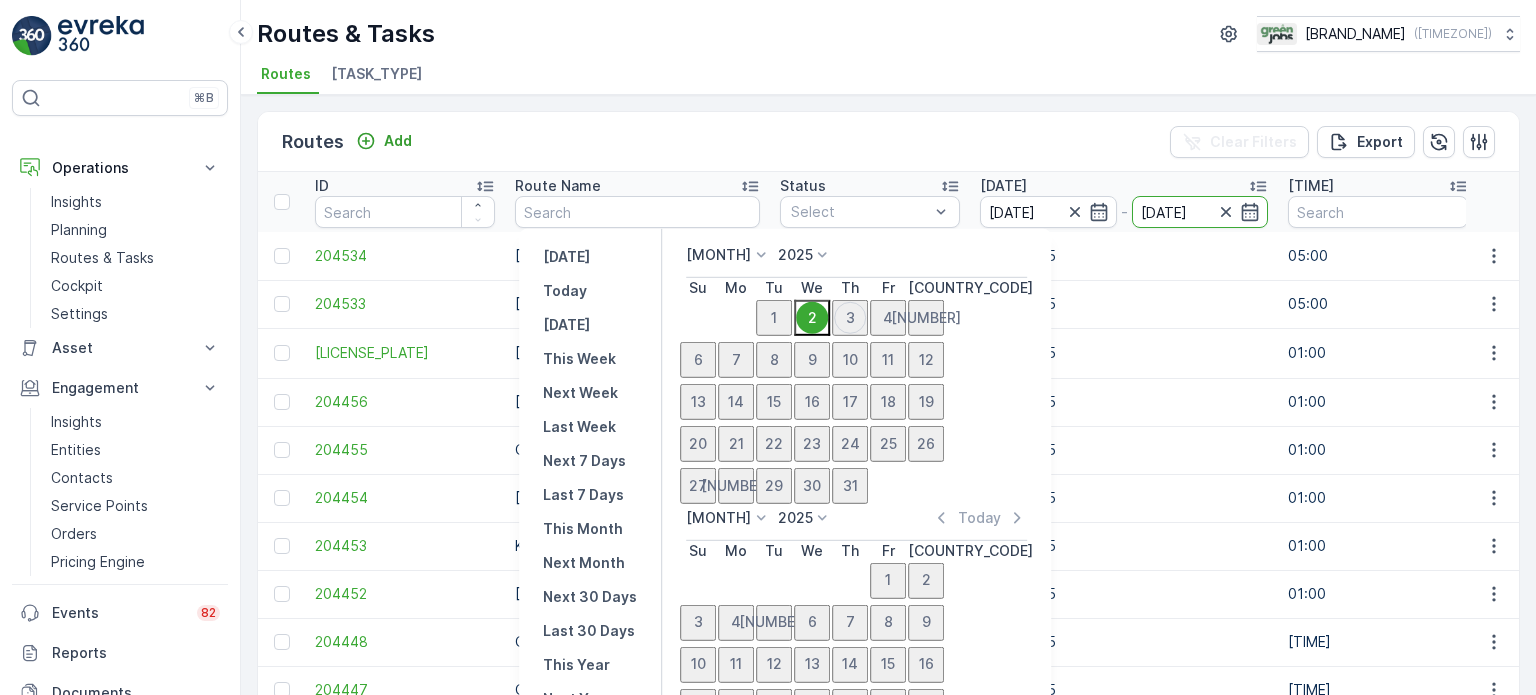 click on "2" at bounding box center (812, 318) 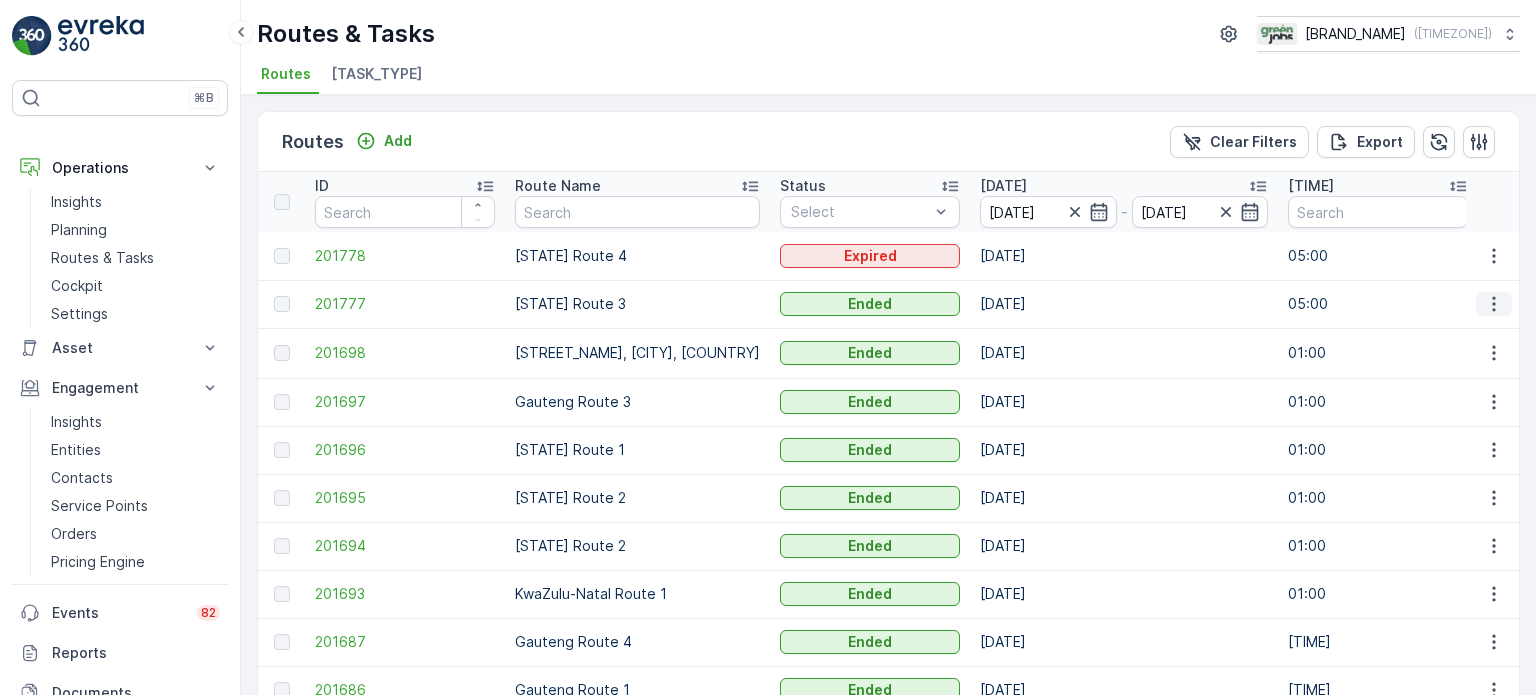 click at bounding box center (1494, 304) 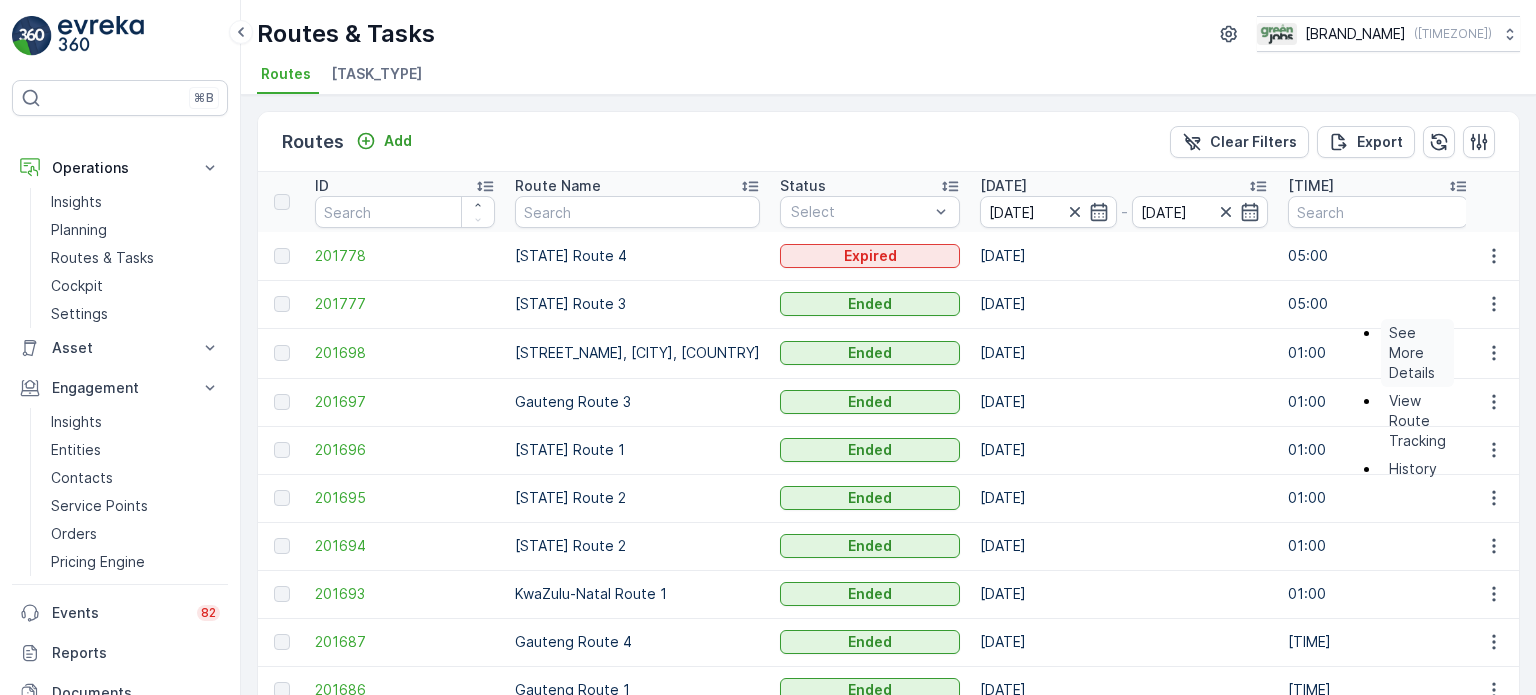 click on "See More Details" at bounding box center [1417, 353] 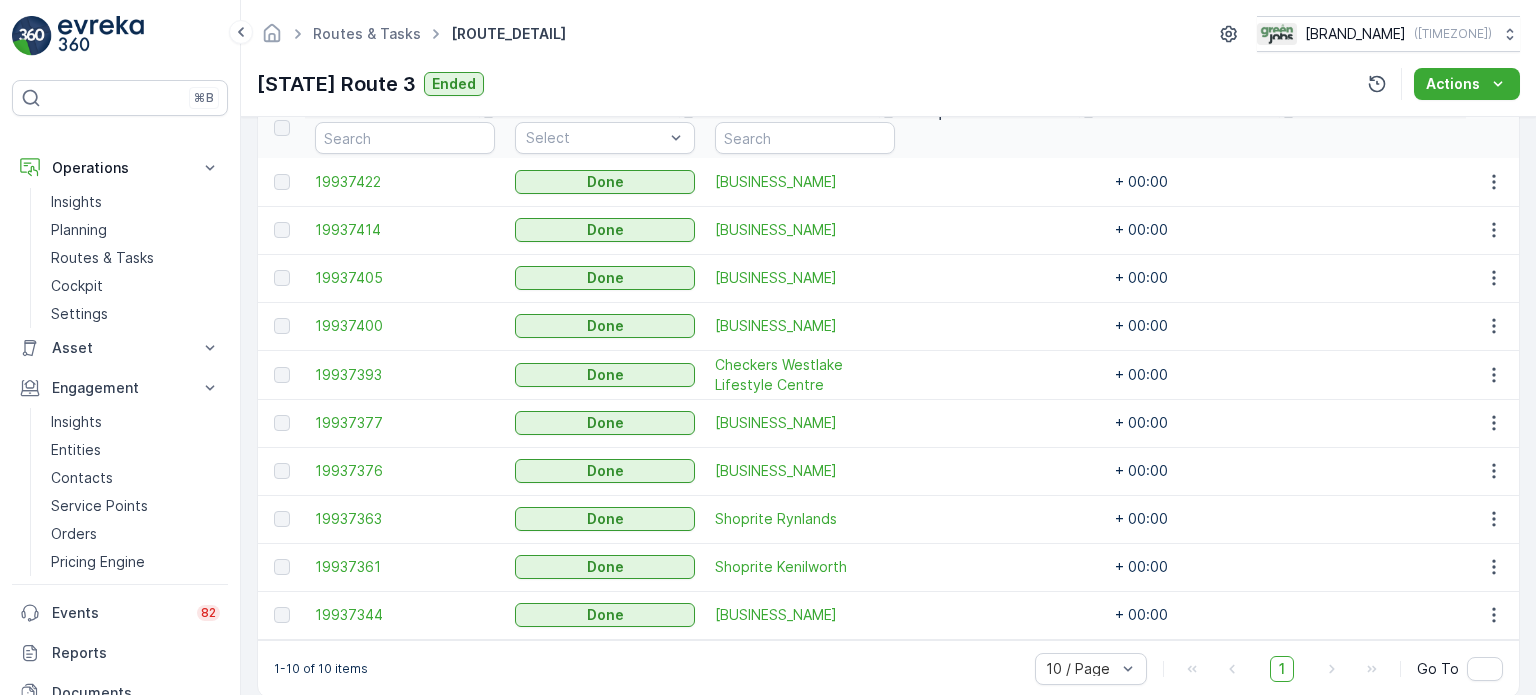 scroll, scrollTop: 600, scrollLeft: 0, axis: vertical 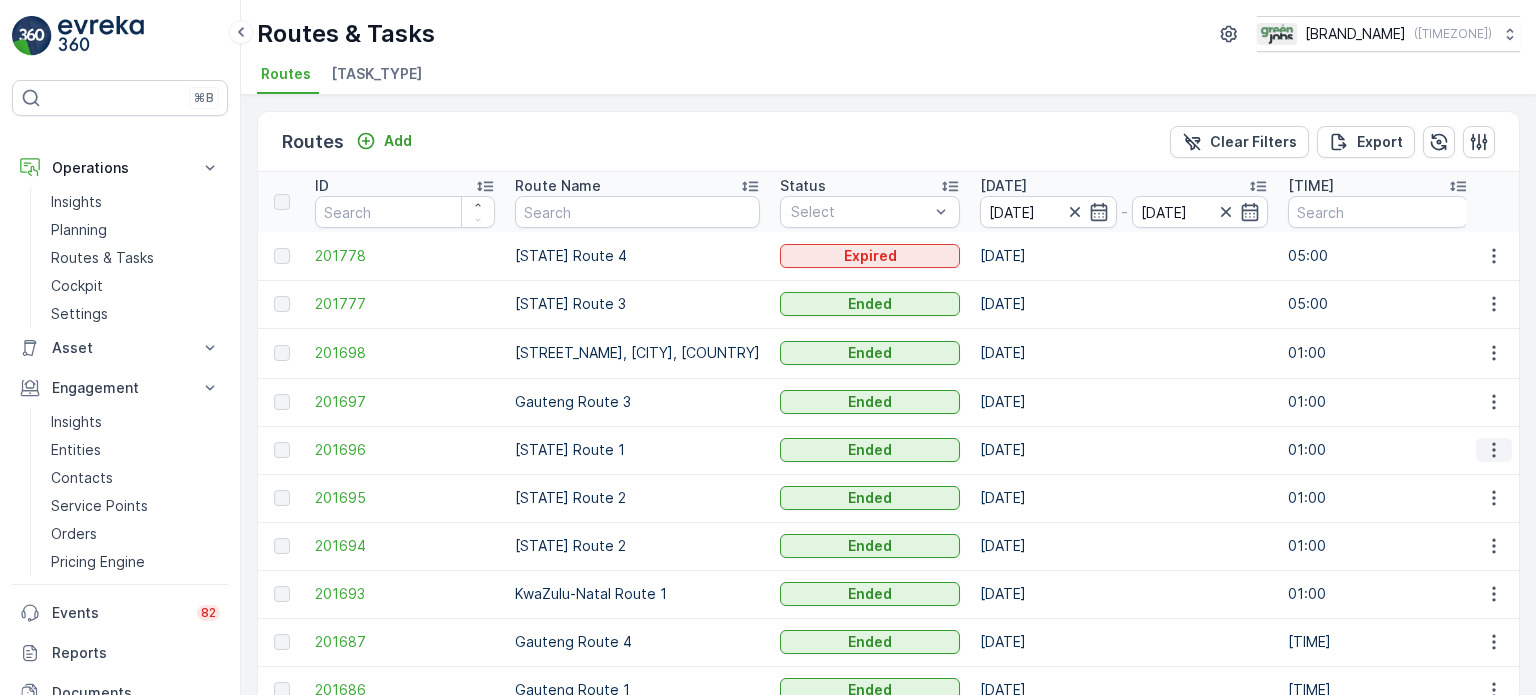 click at bounding box center [1494, 450] 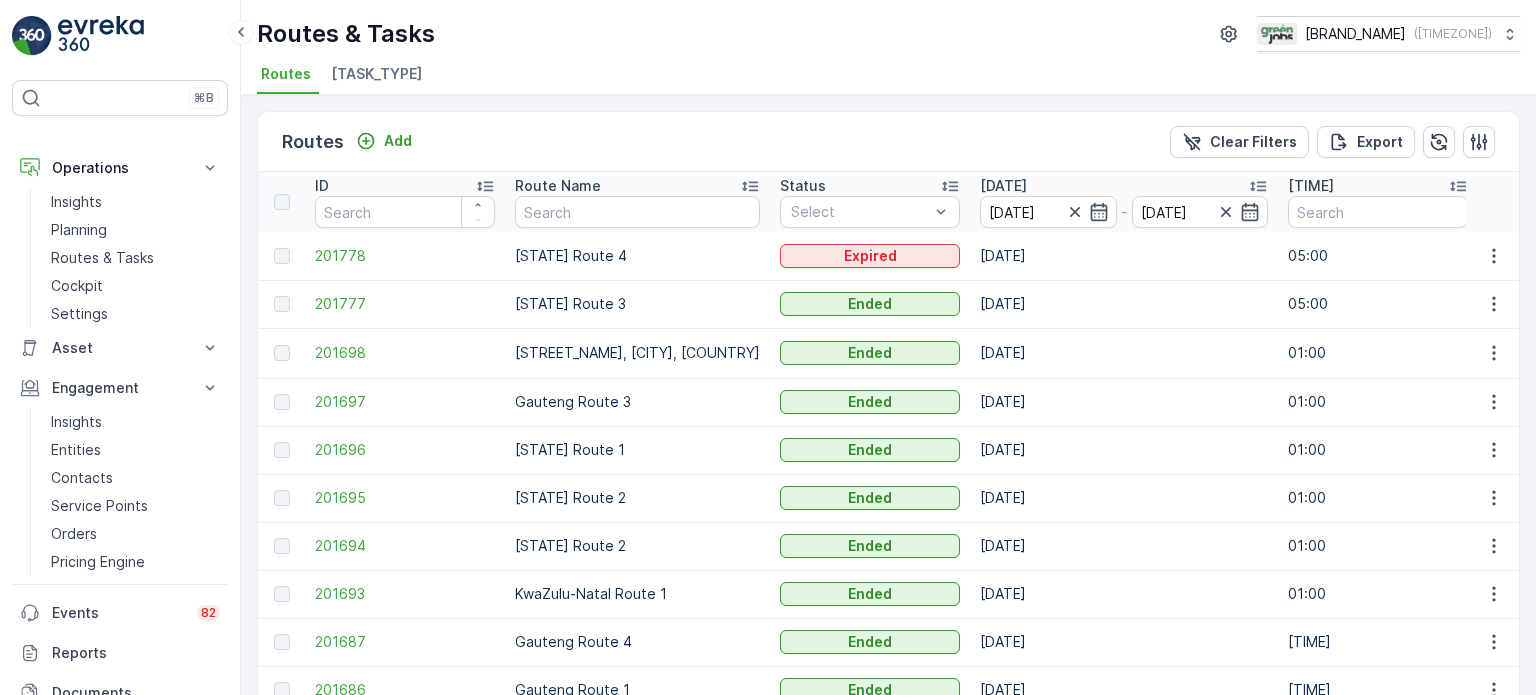 click on "01:00" at bounding box center (1378, 402) 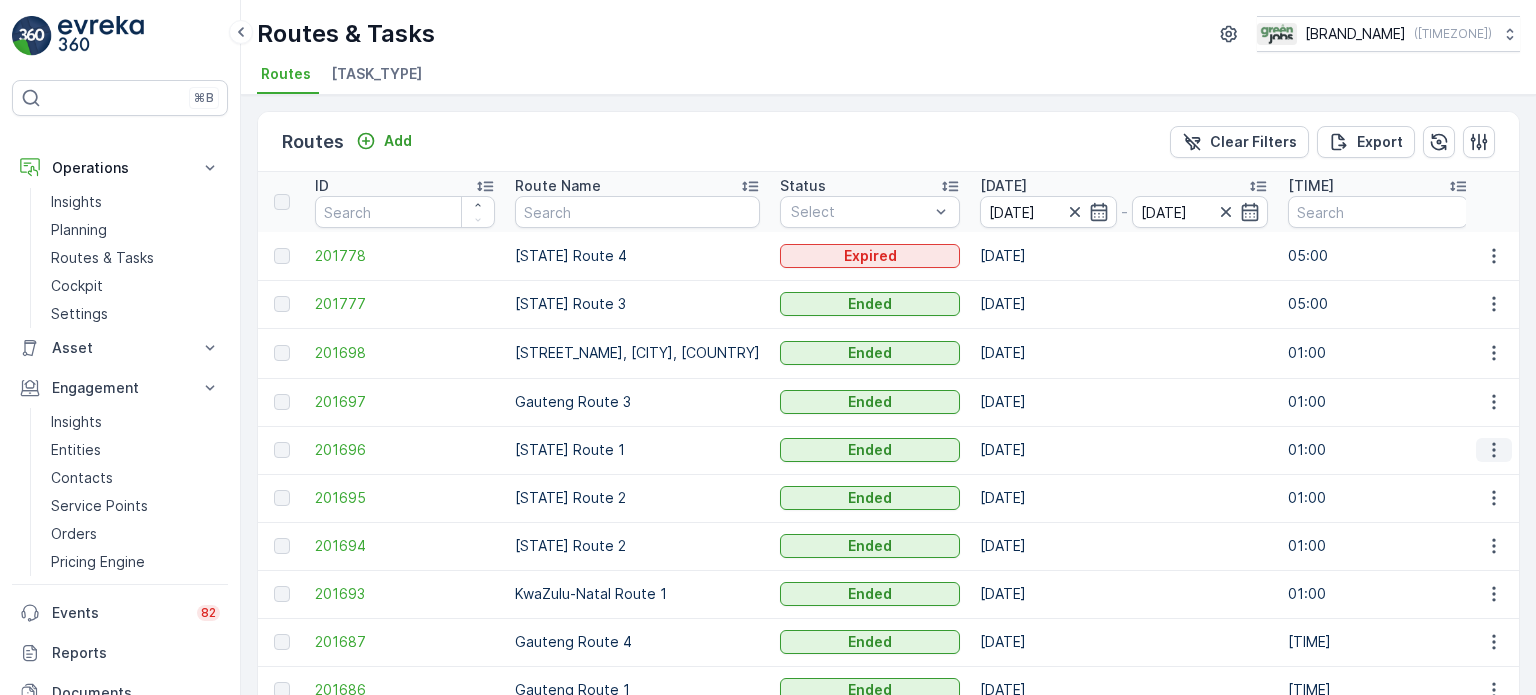 click at bounding box center (1494, 450) 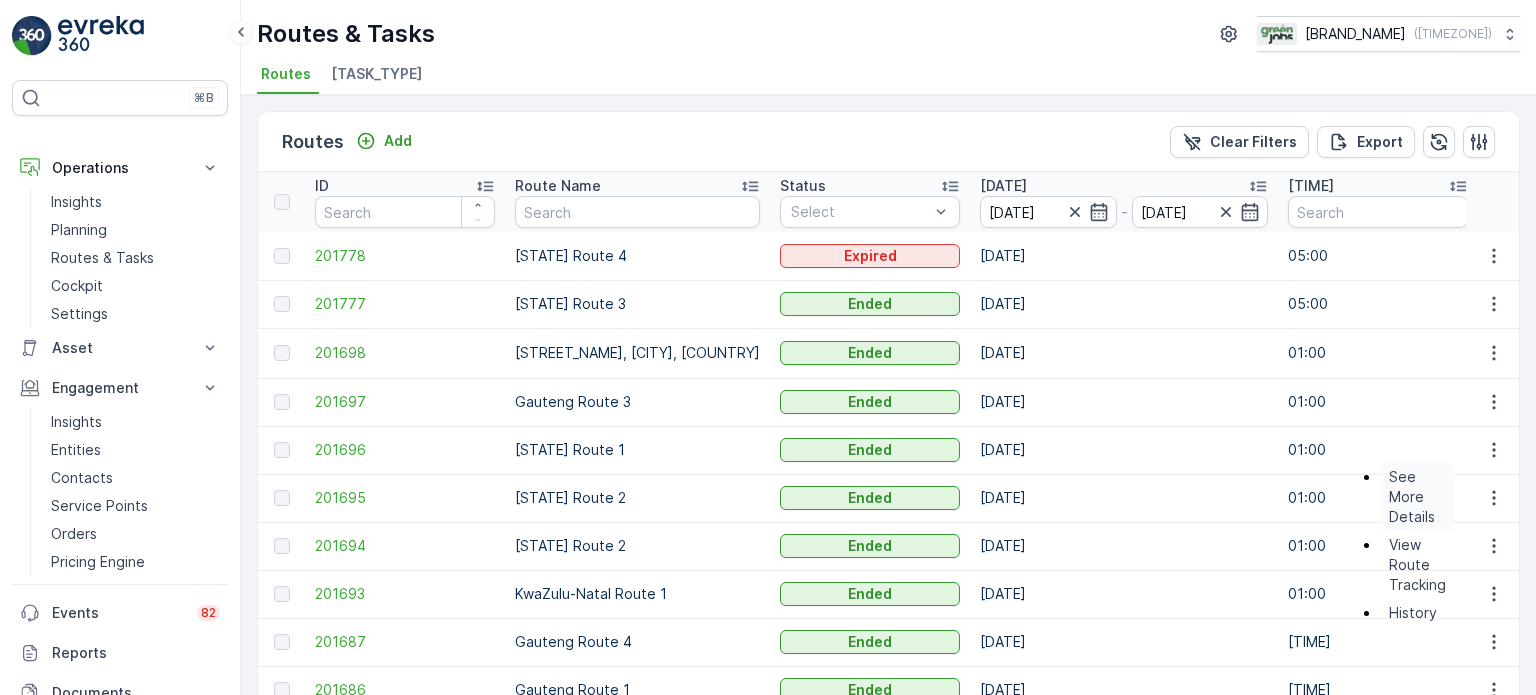 click on "See More Details" at bounding box center [1417, 497] 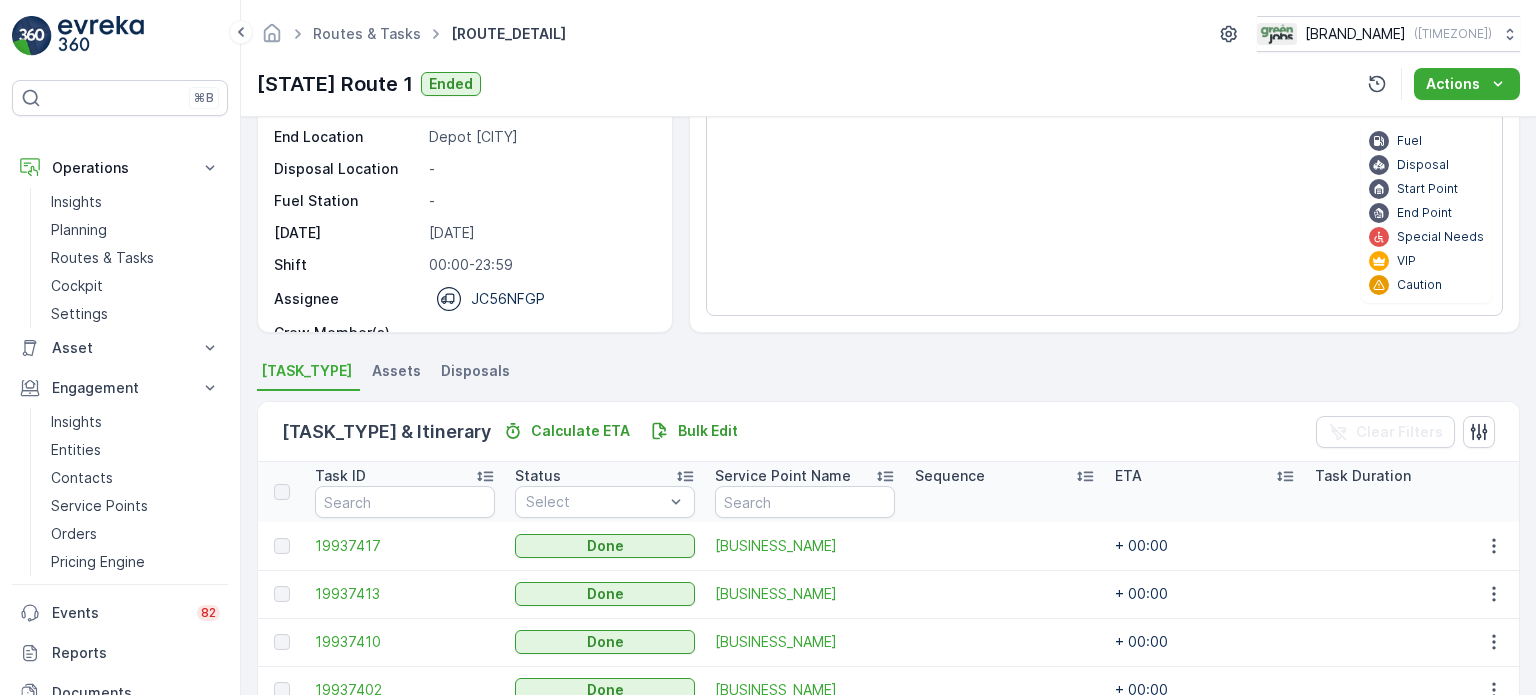 scroll, scrollTop: 500, scrollLeft: 0, axis: vertical 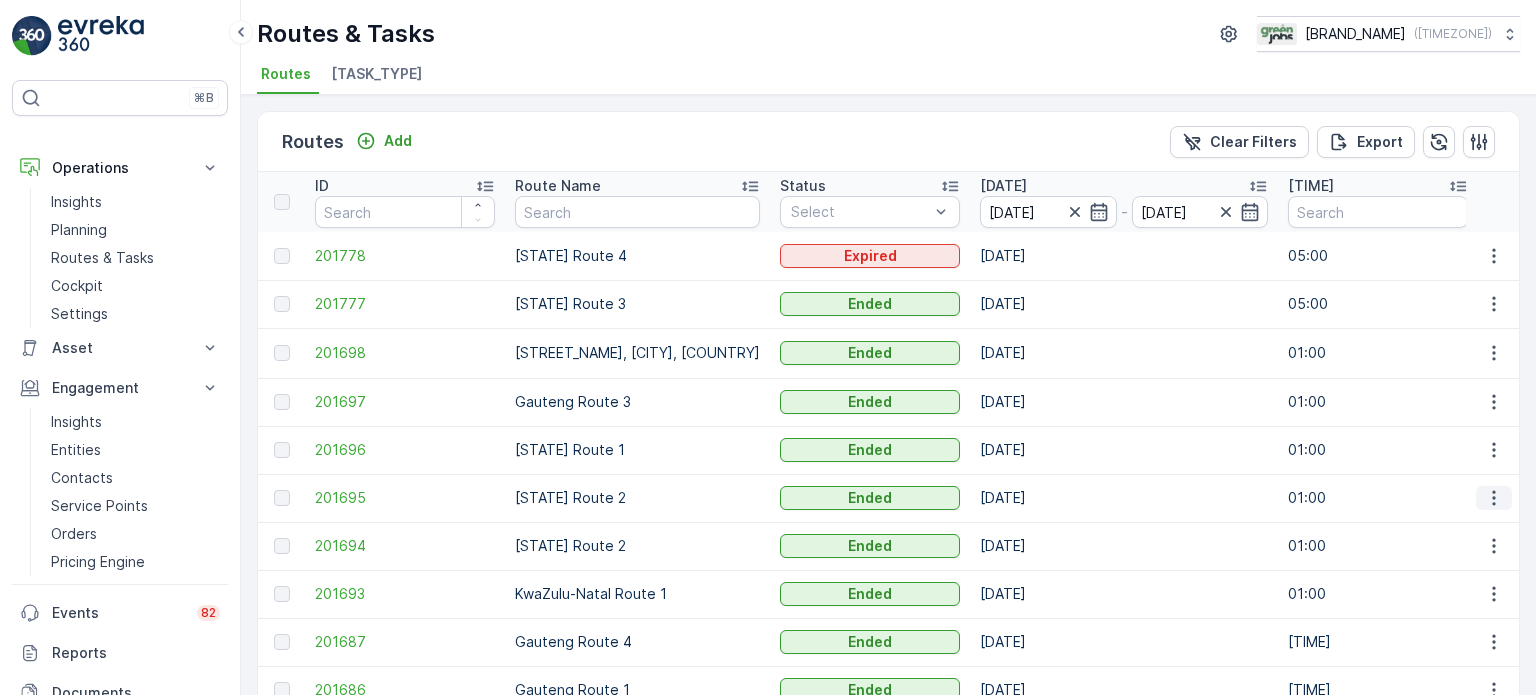 click at bounding box center (1494, 498) 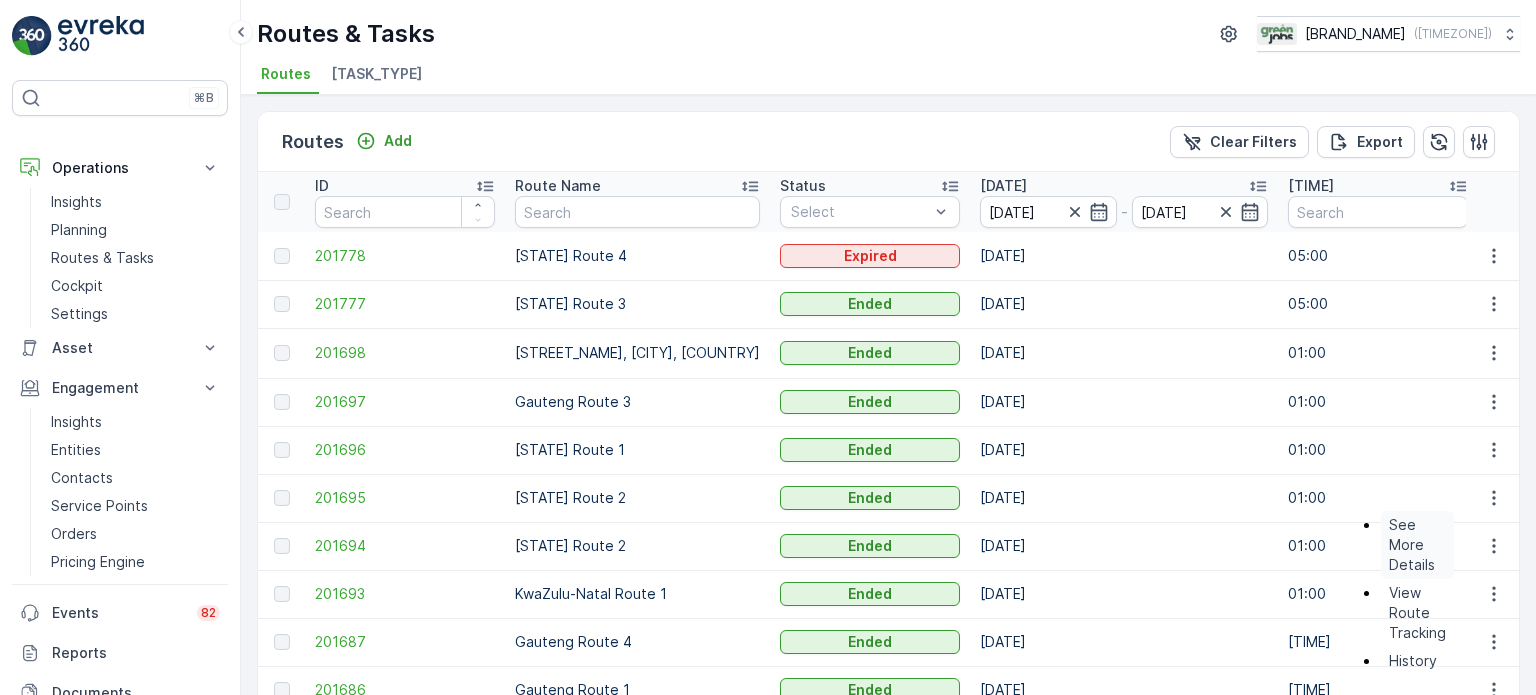 click on "See More Details" at bounding box center [1417, 545] 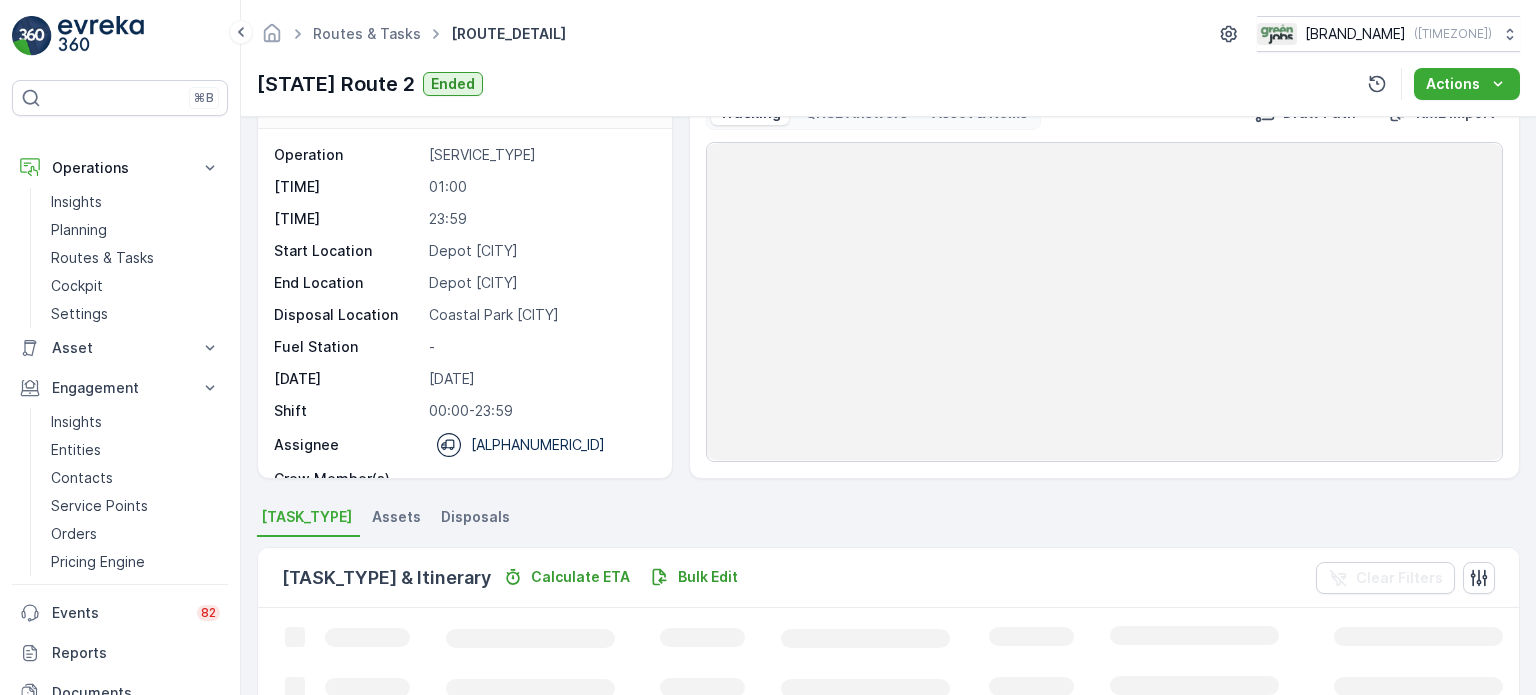 scroll, scrollTop: 300, scrollLeft: 0, axis: vertical 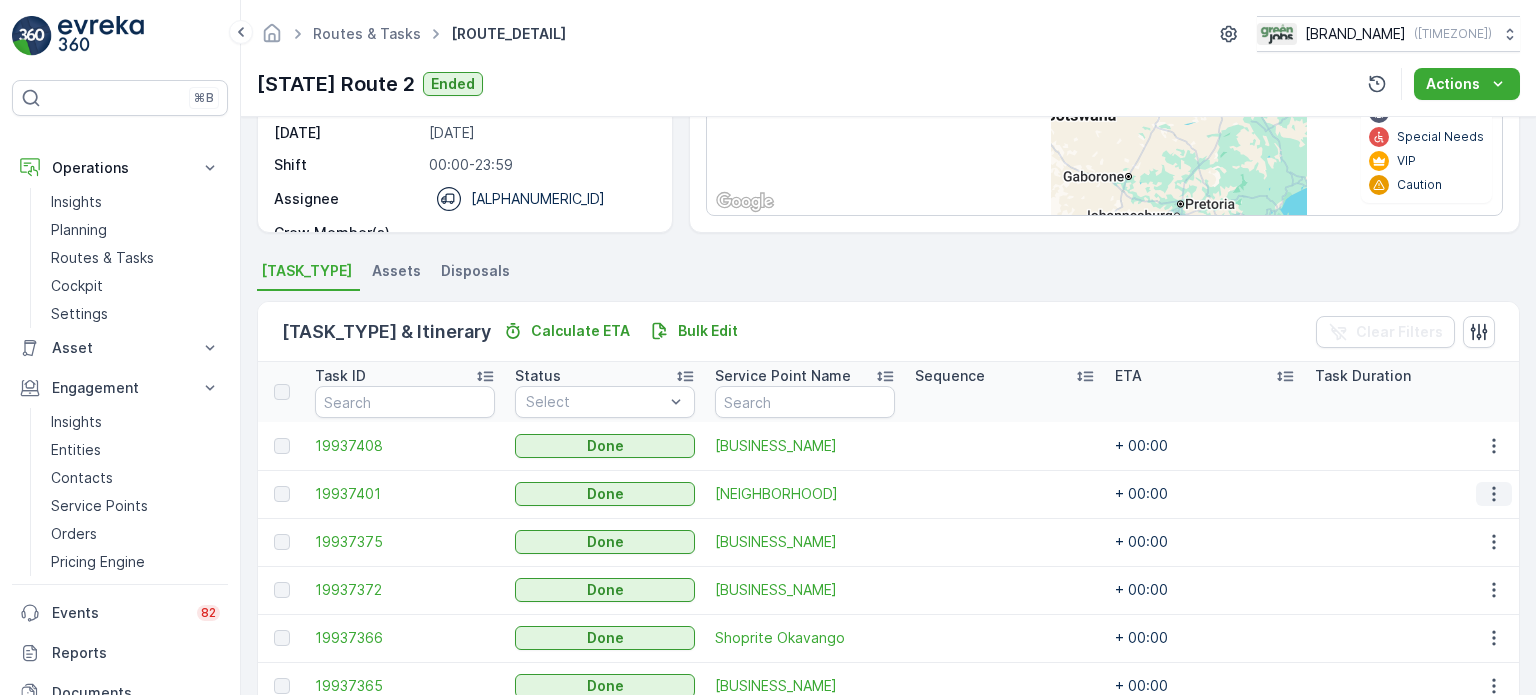 click at bounding box center [1494, 494] 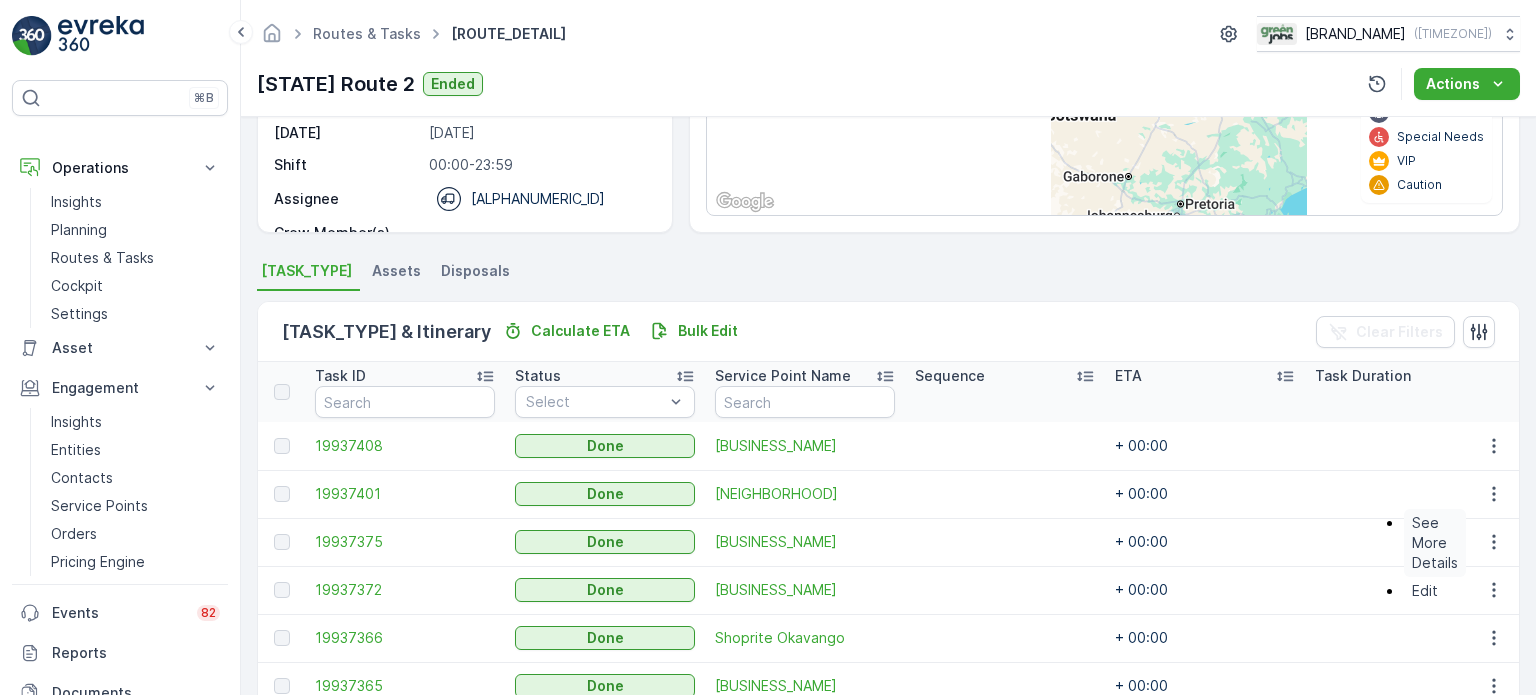click on "See More Details" at bounding box center (1435, 543) 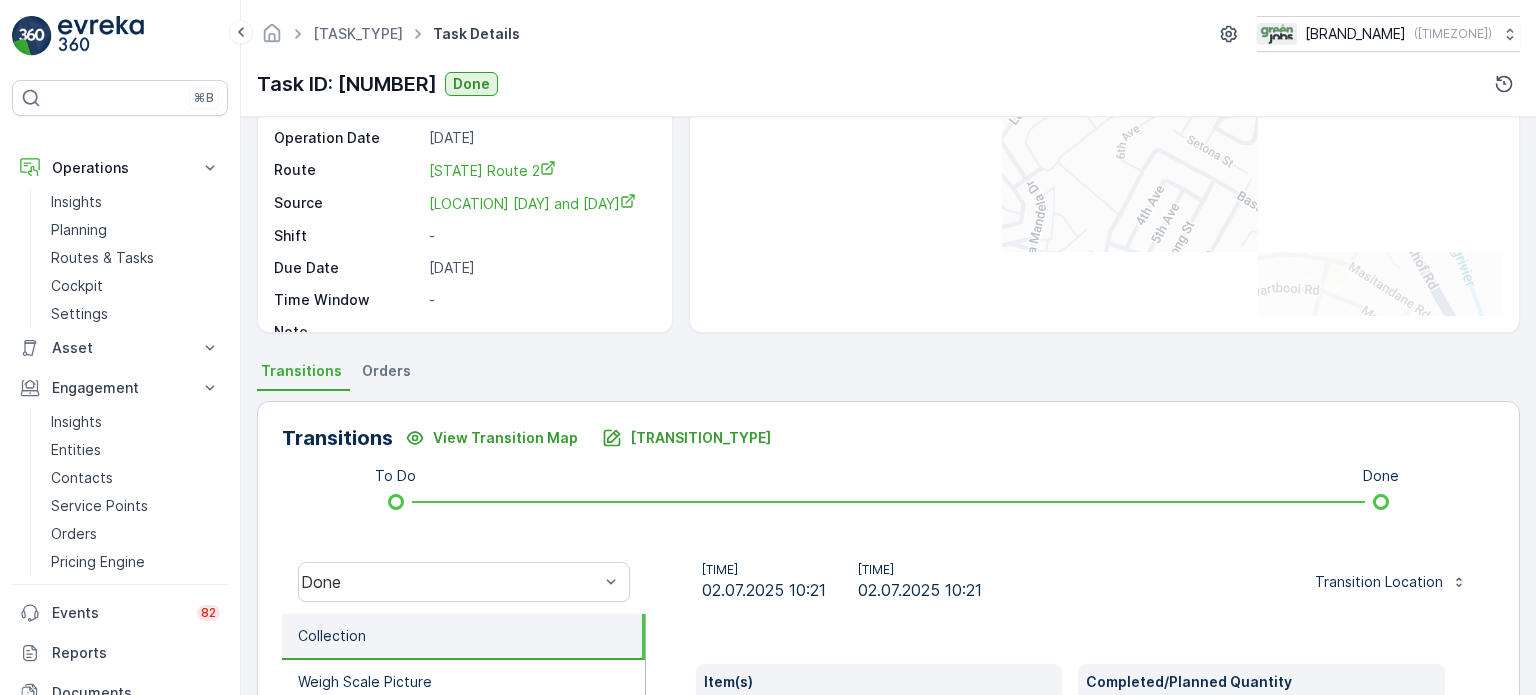 scroll, scrollTop: 500, scrollLeft: 0, axis: vertical 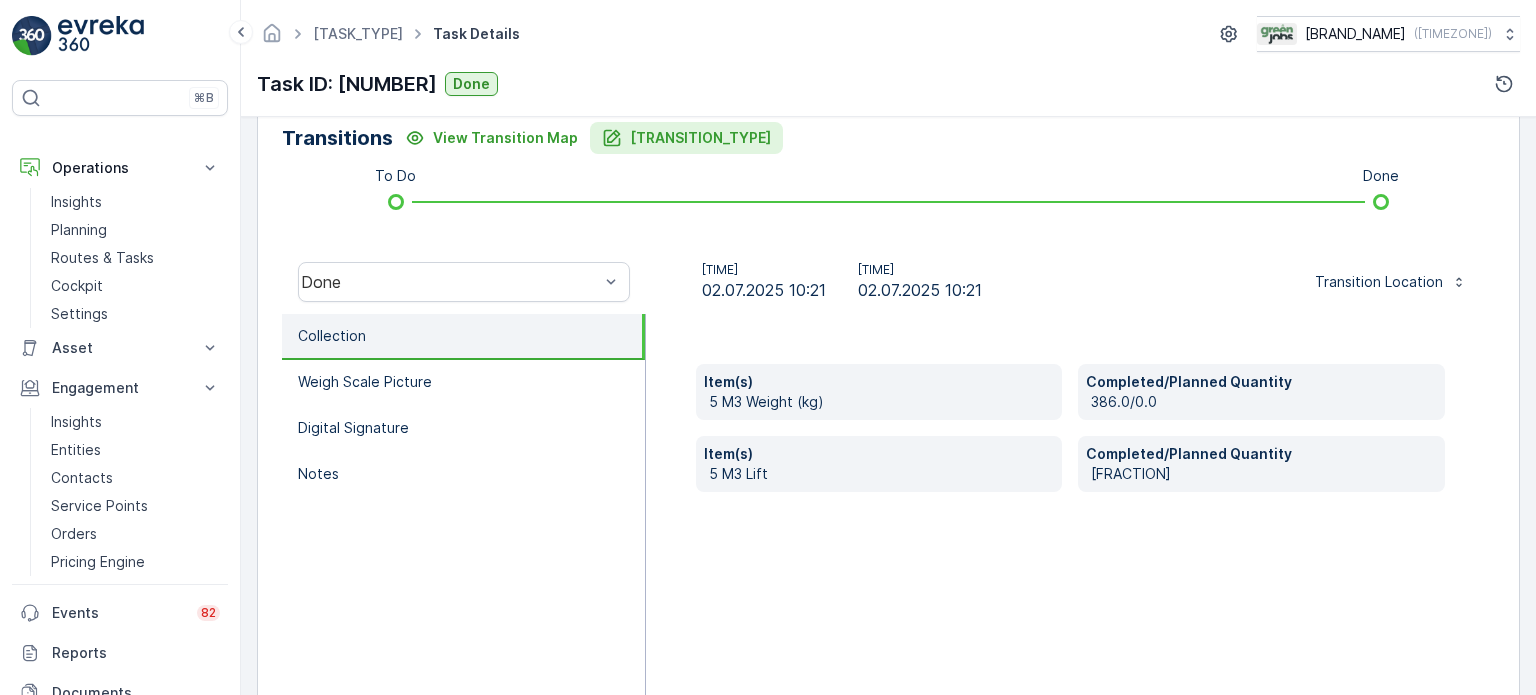 click on "[TRANSITION_TYPE]" at bounding box center (700, 138) 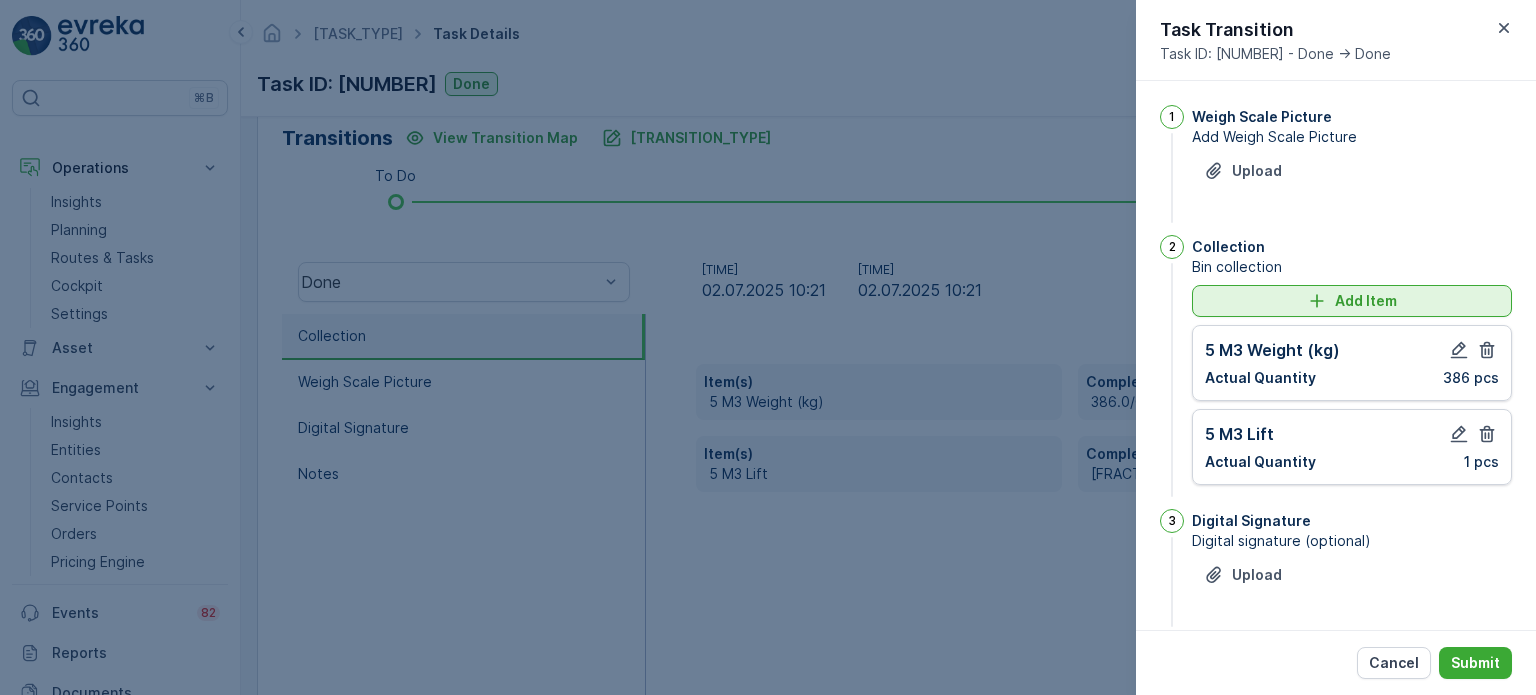 click at bounding box center [1316, 300] 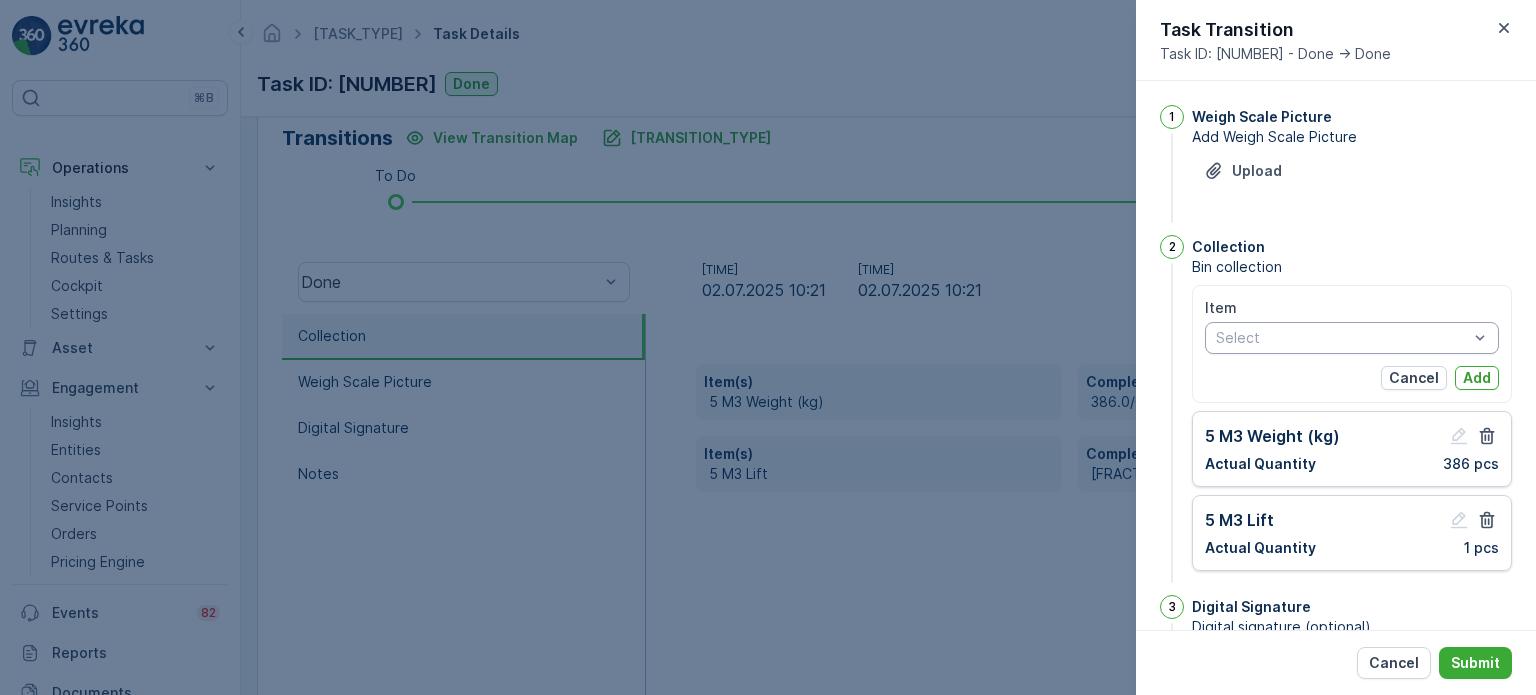 click on "Select" at bounding box center [1352, 338] 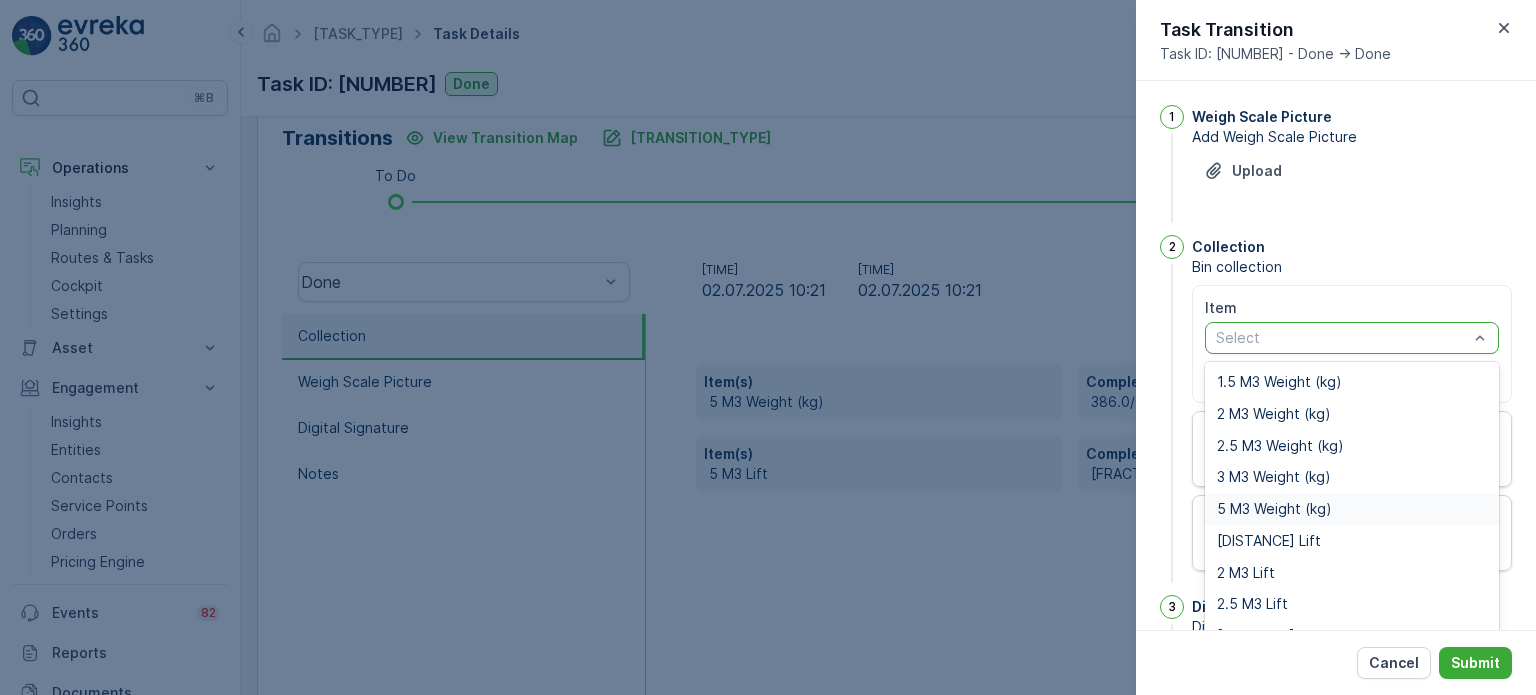 click on "5 M3 Weight (kg)" at bounding box center [1274, 509] 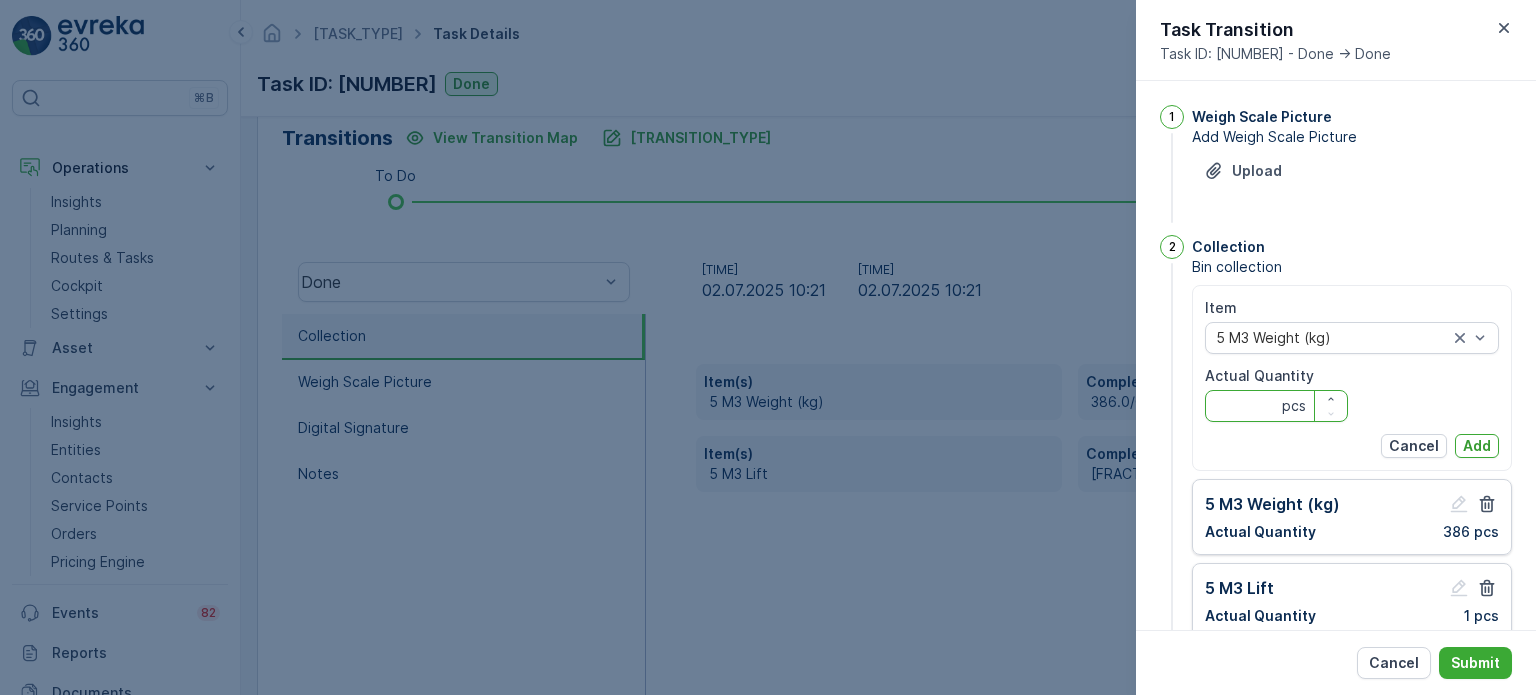 click on "Actual Quantity" at bounding box center (1276, 406) 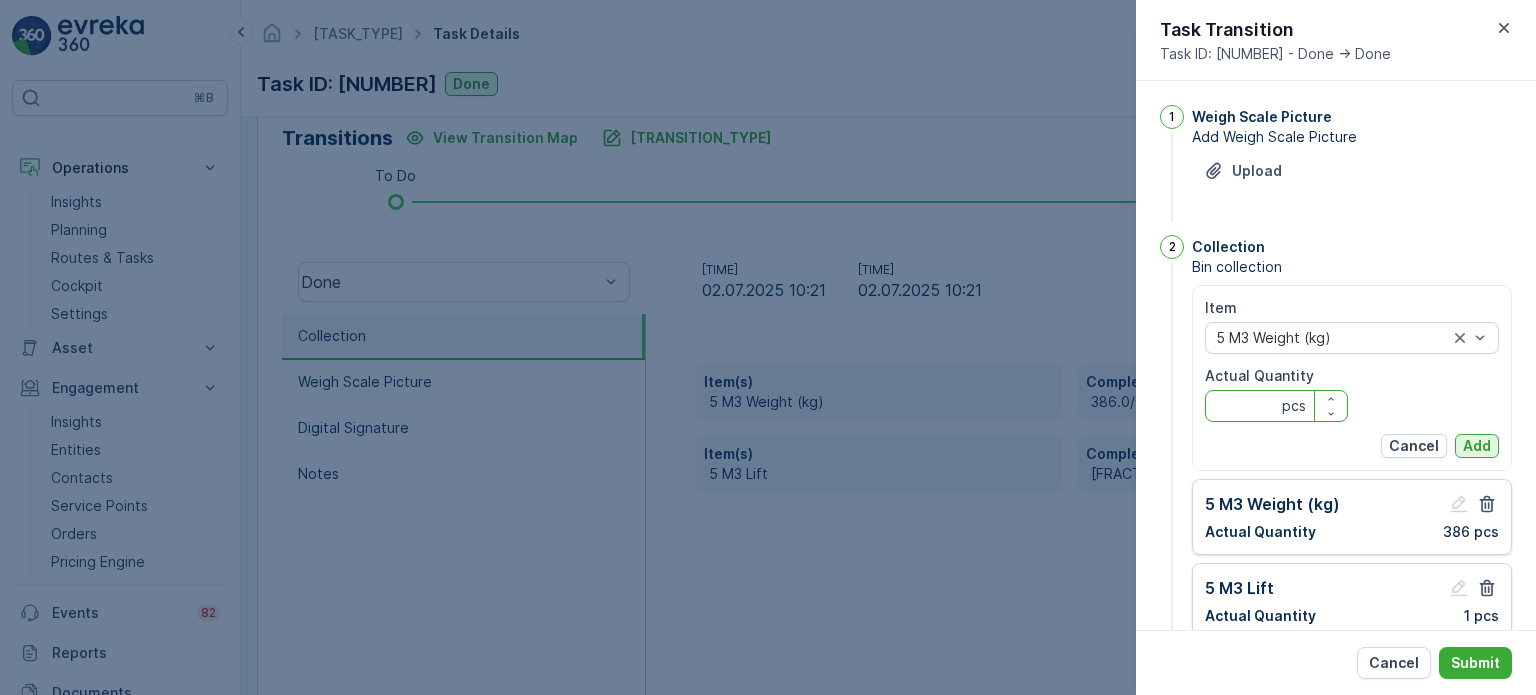 type on "[NUMBER]" 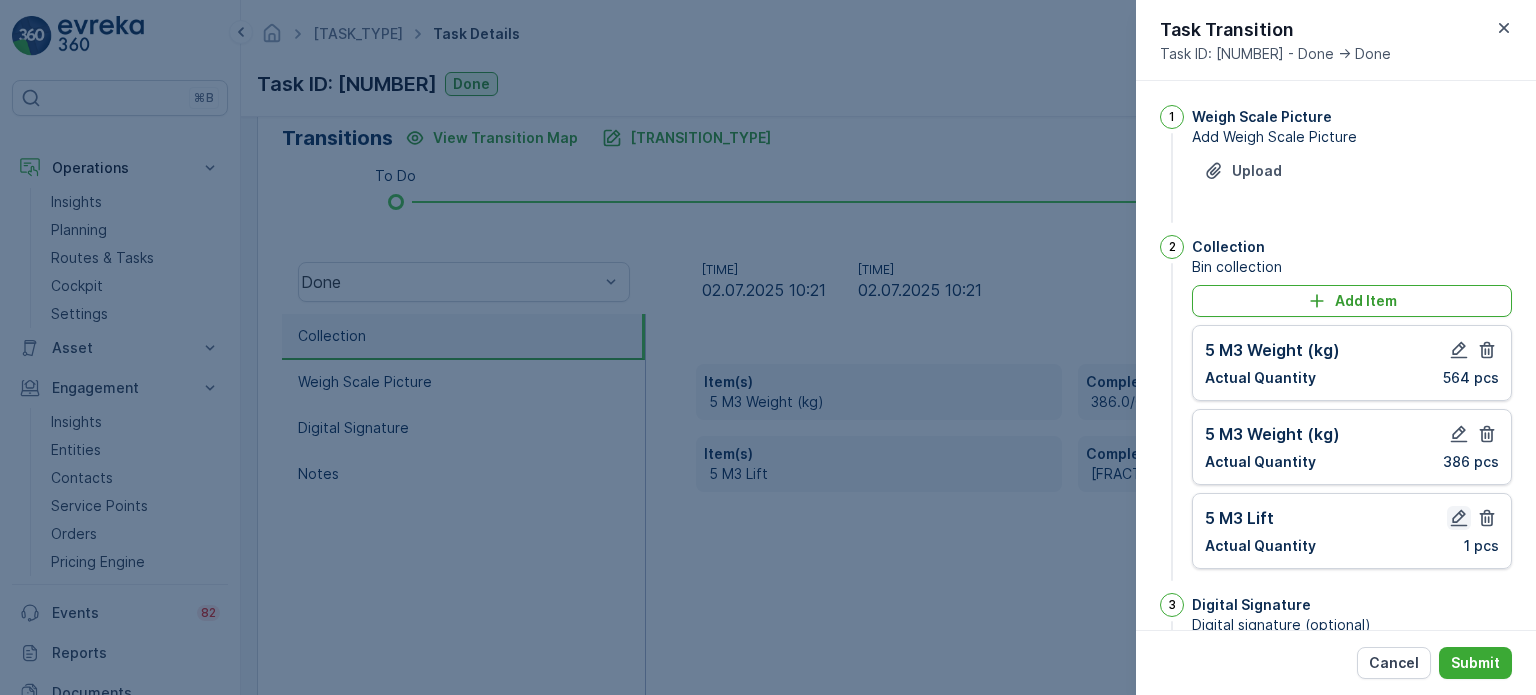 click at bounding box center (1459, 350) 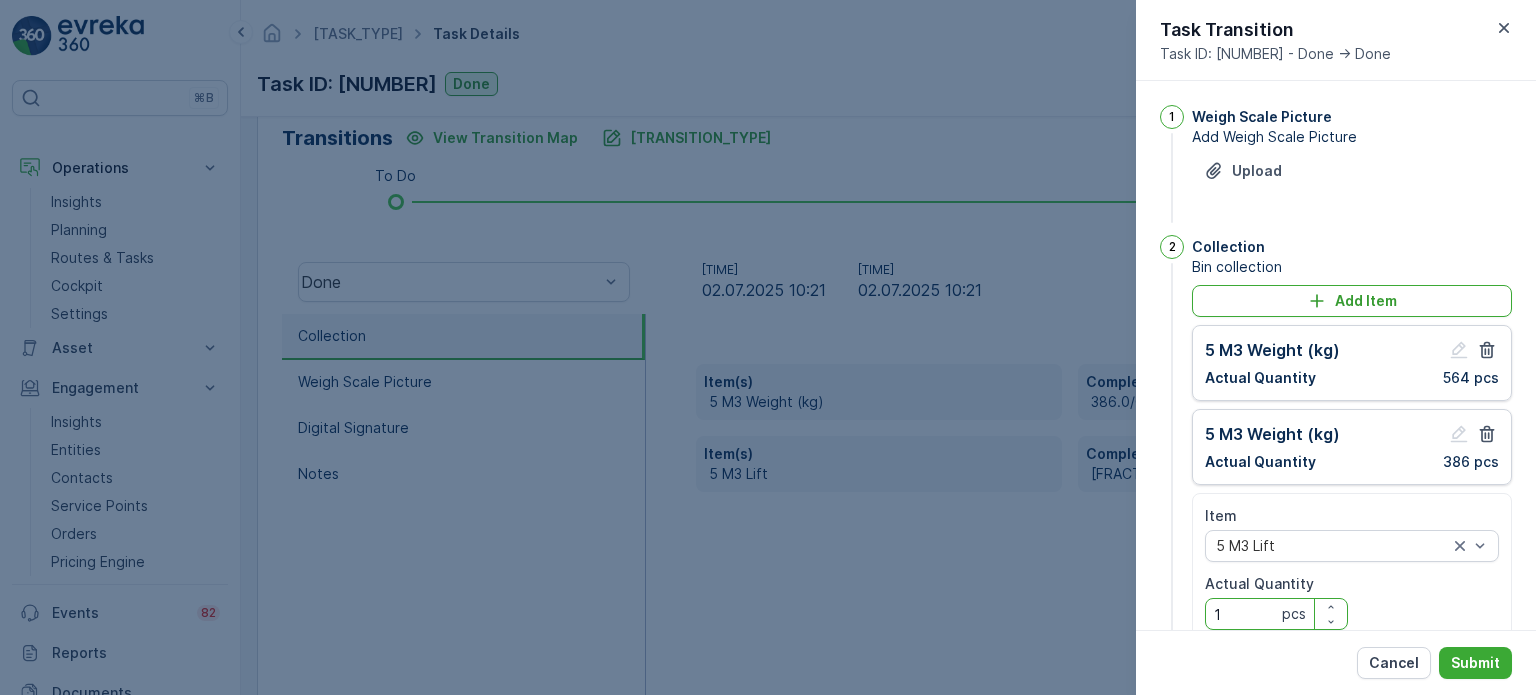 click on "1" at bounding box center (1276, 614) 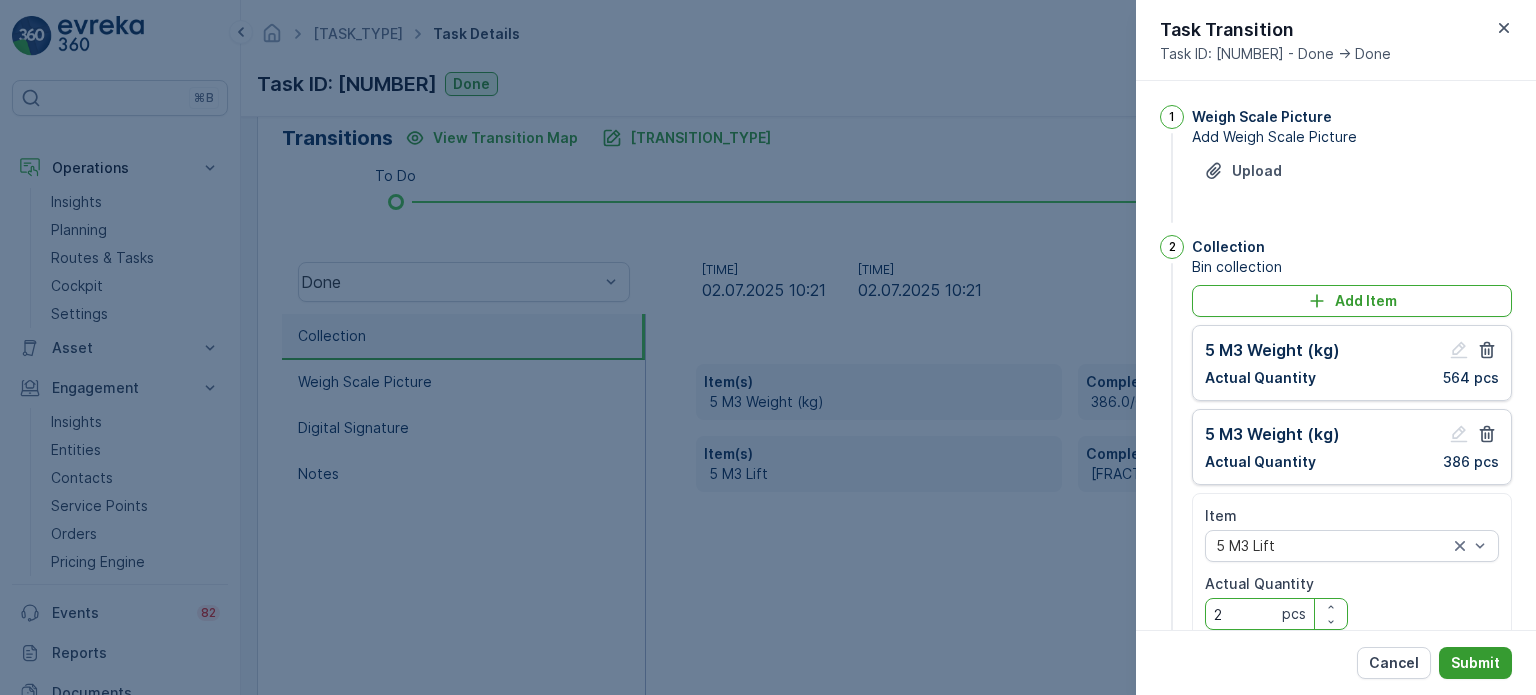 type on "2" 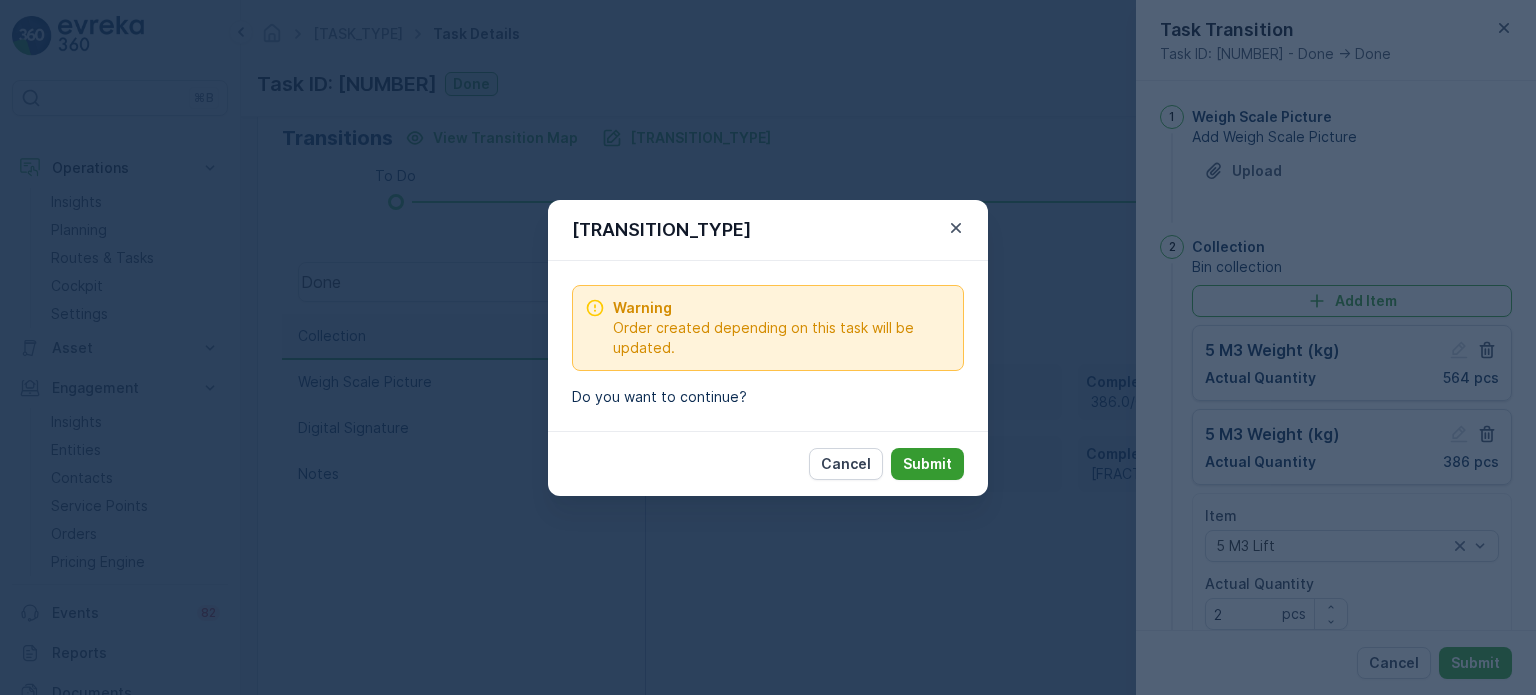 click on "Submit" at bounding box center [927, 464] 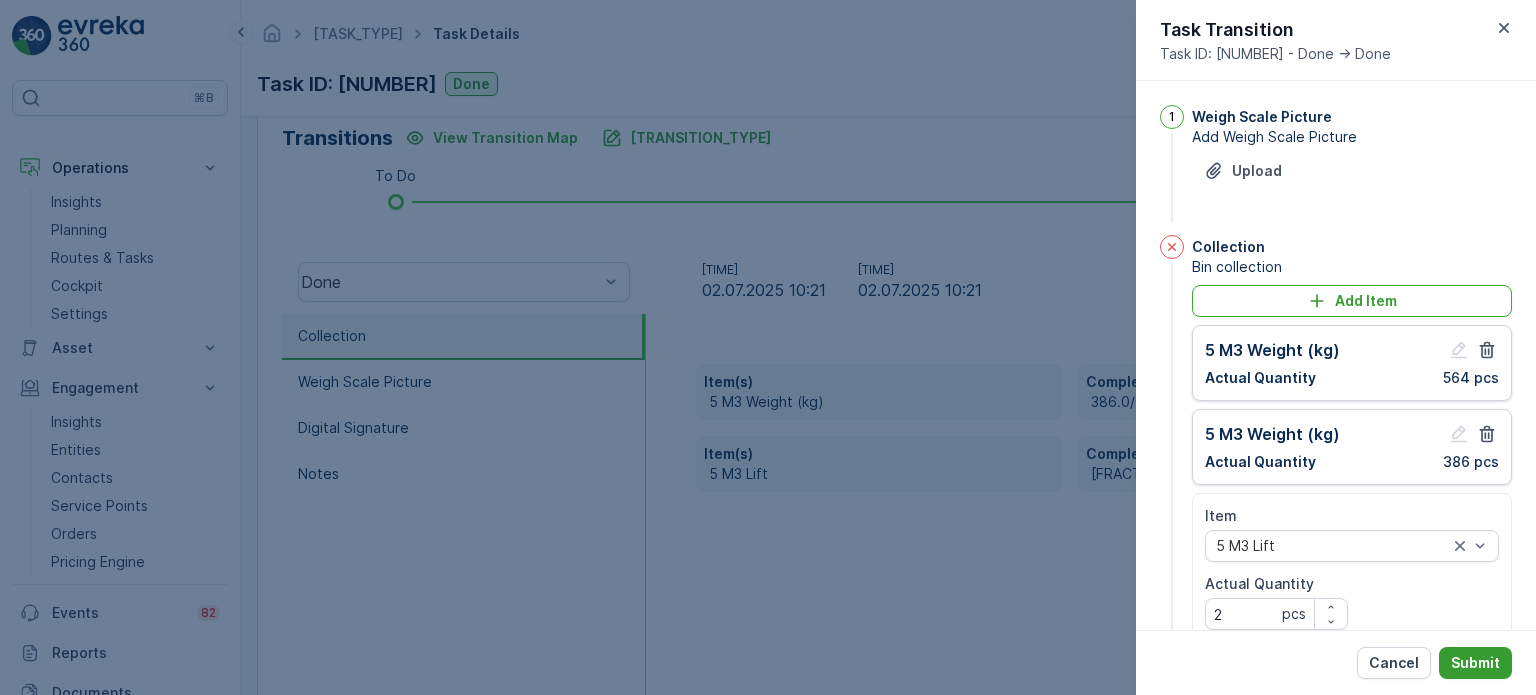 click on "Submit" at bounding box center (1475, 663) 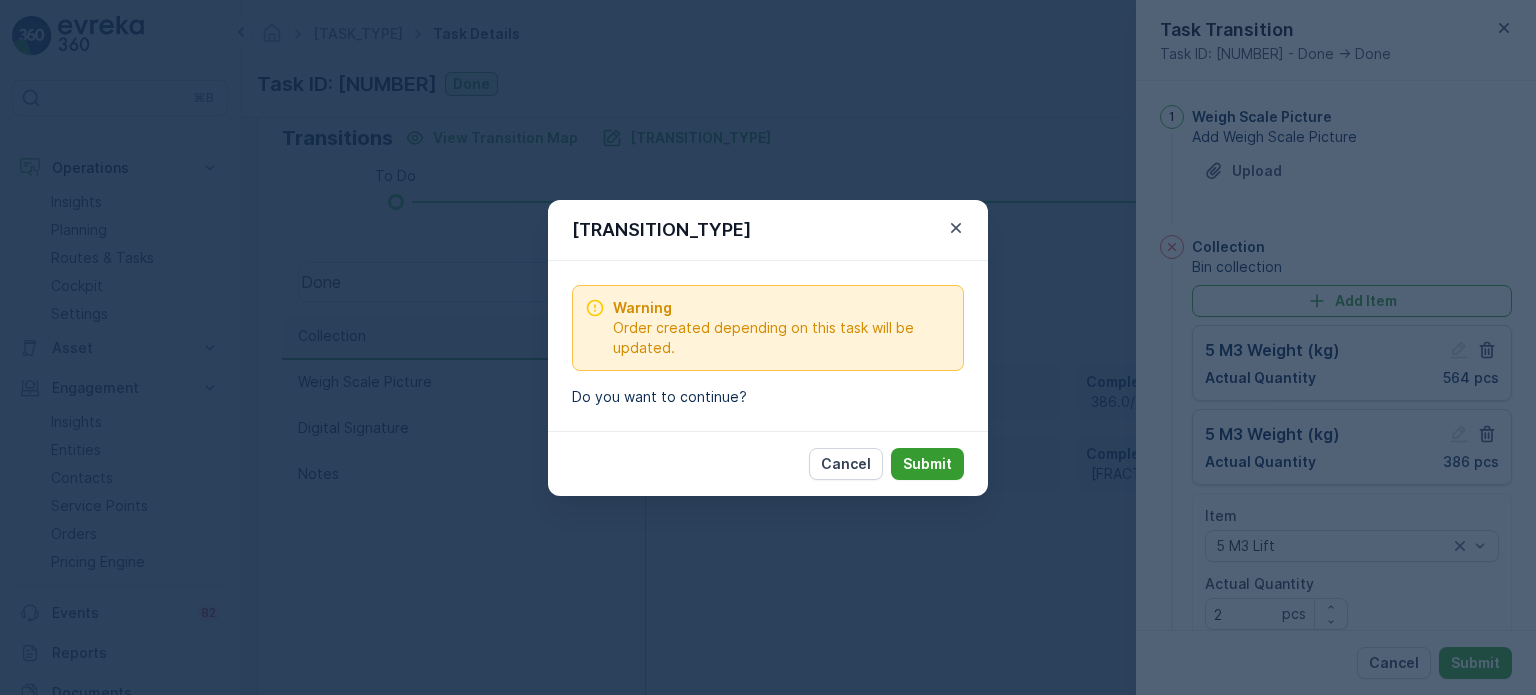 click on "Submit" at bounding box center (927, 464) 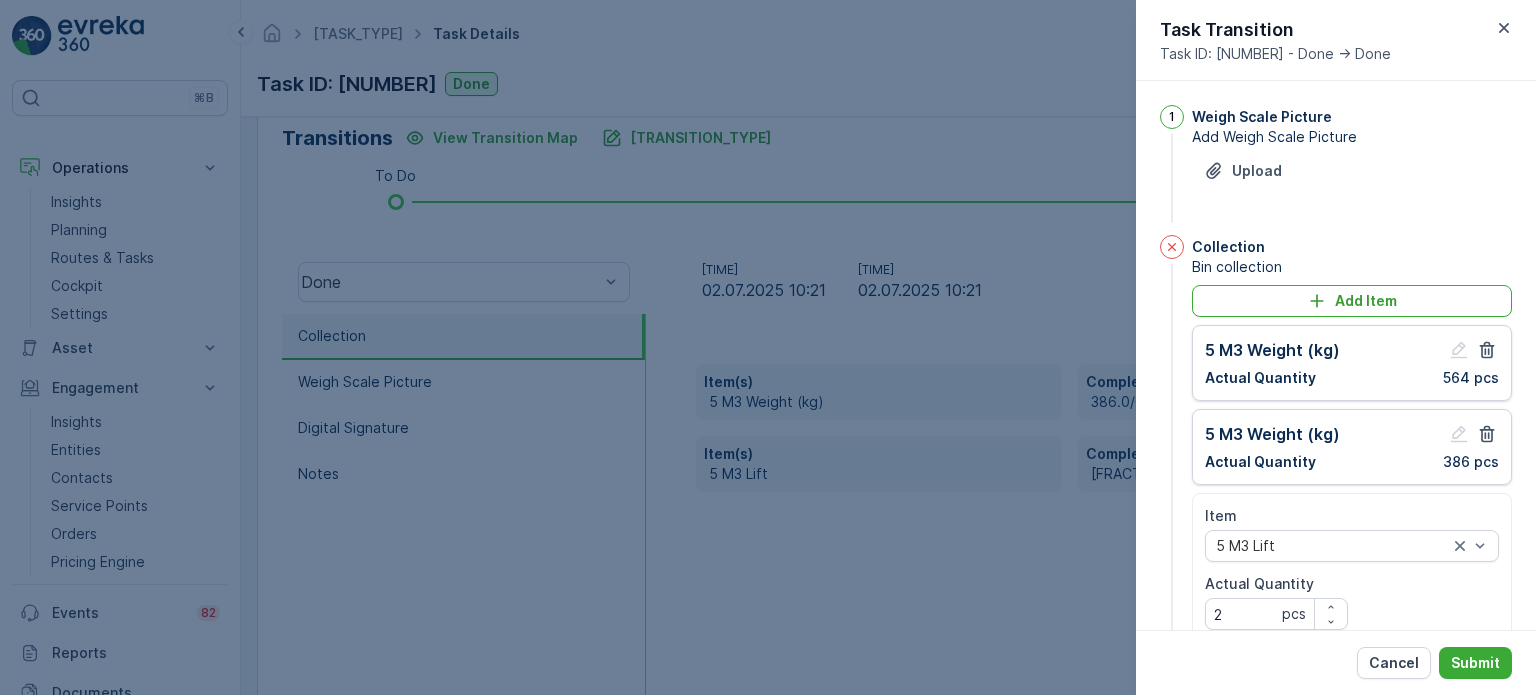 scroll, scrollTop: 200, scrollLeft: 0, axis: vertical 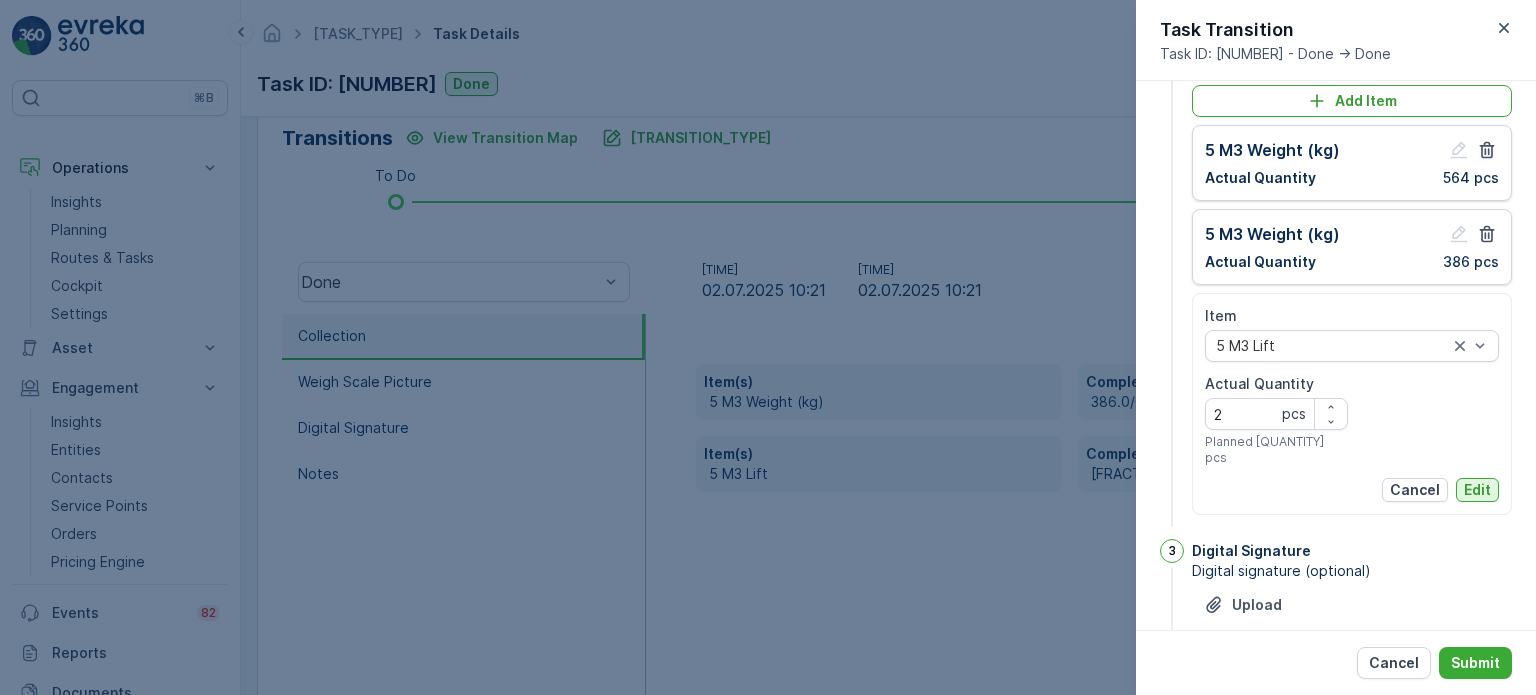 click on "Edit" at bounding box center [1477, 490] 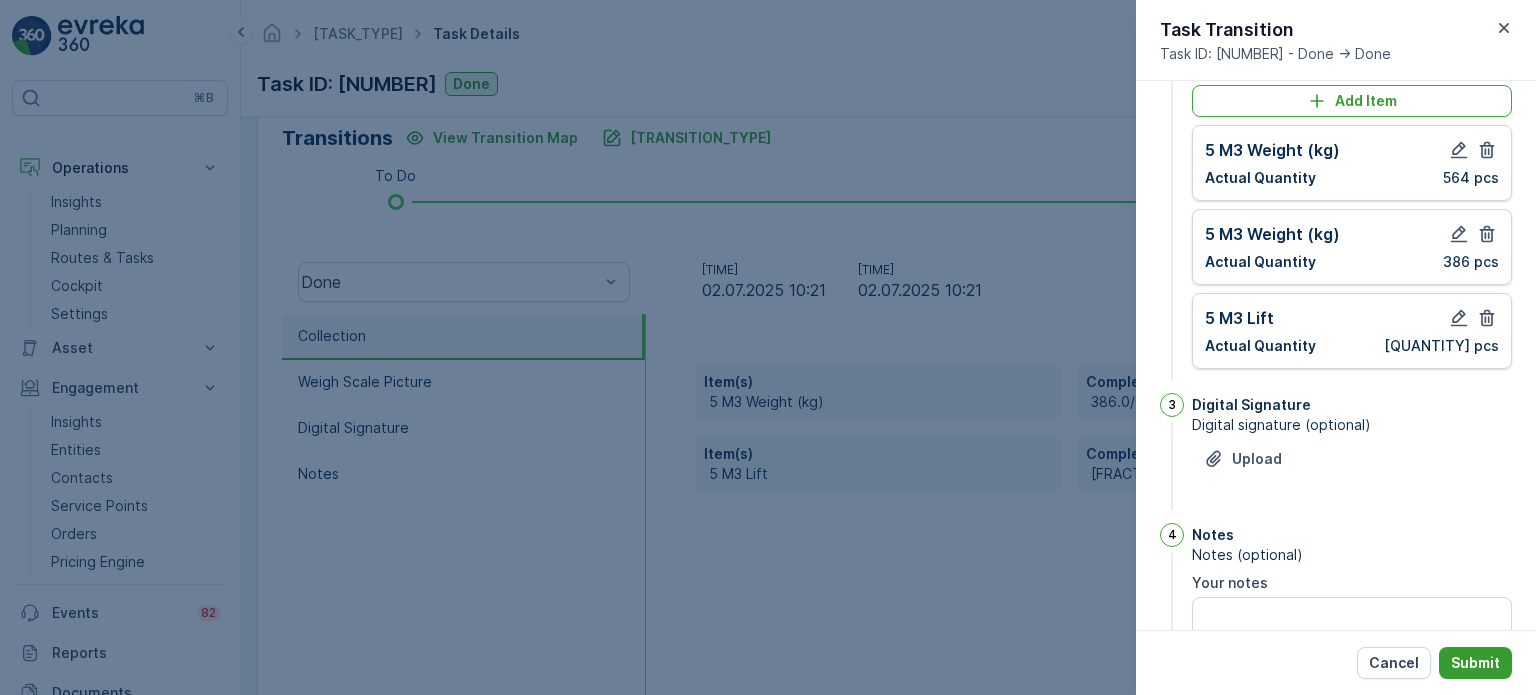 click on "Submit" at bounding box center [1475, 663] 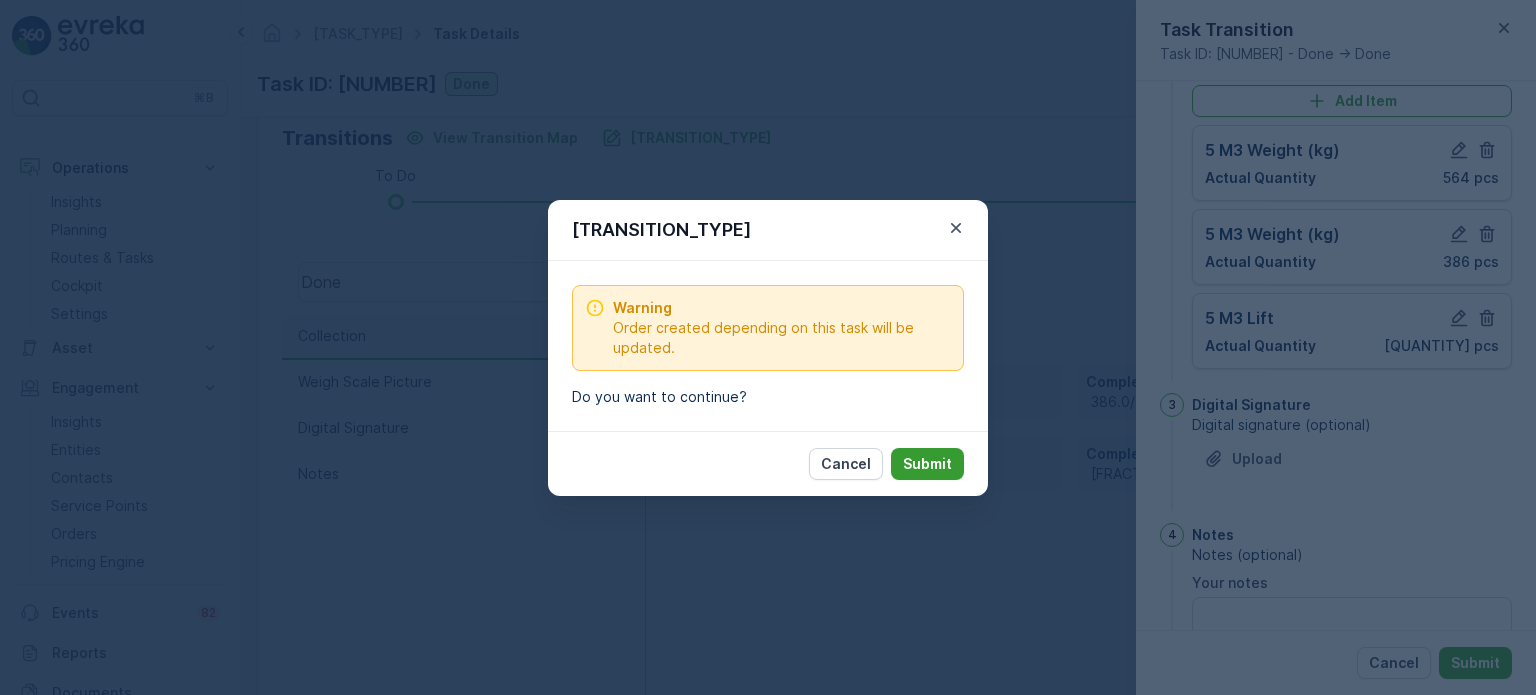 click on "Submit" at bounding box center (927, 464) 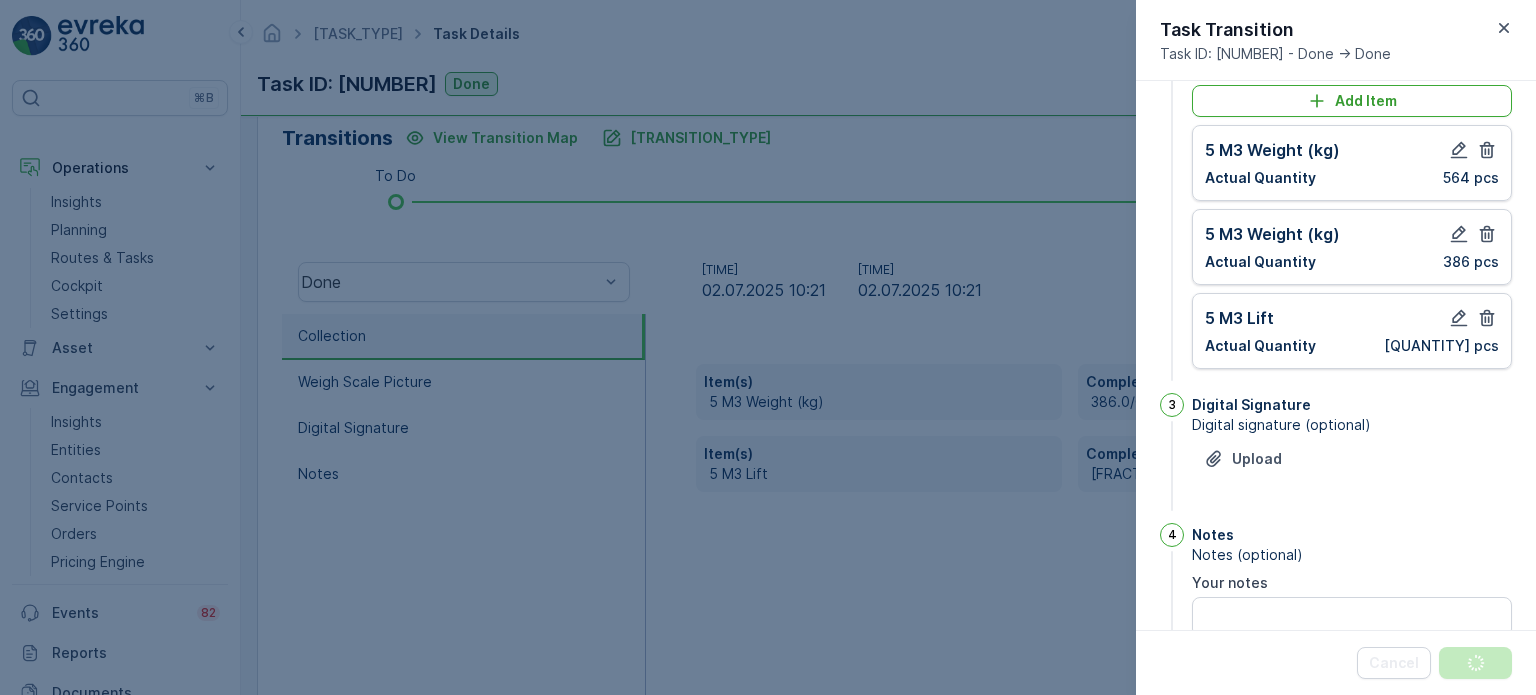 scroll, scrollTop: 0, scrollLeft: 0, axis: both 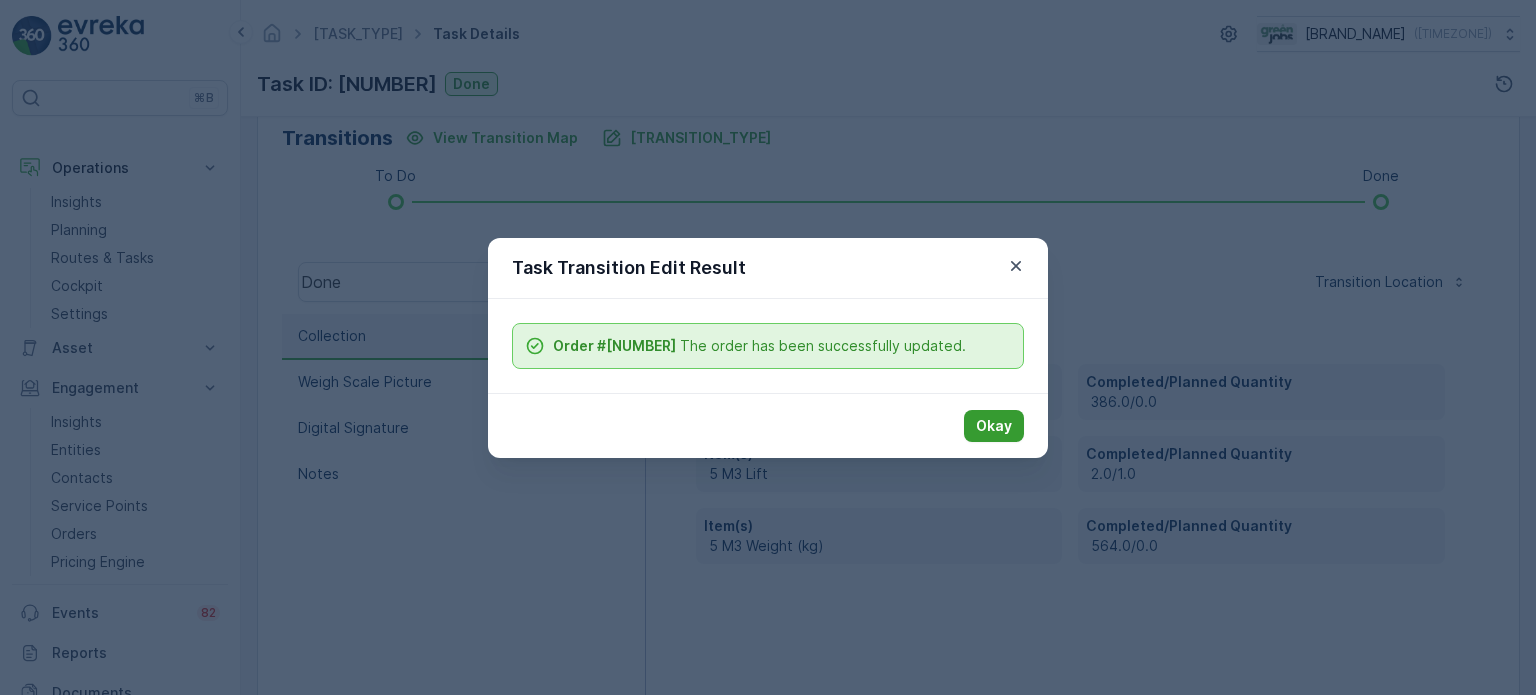 click on "Okay" at bounding box center (994, 426) 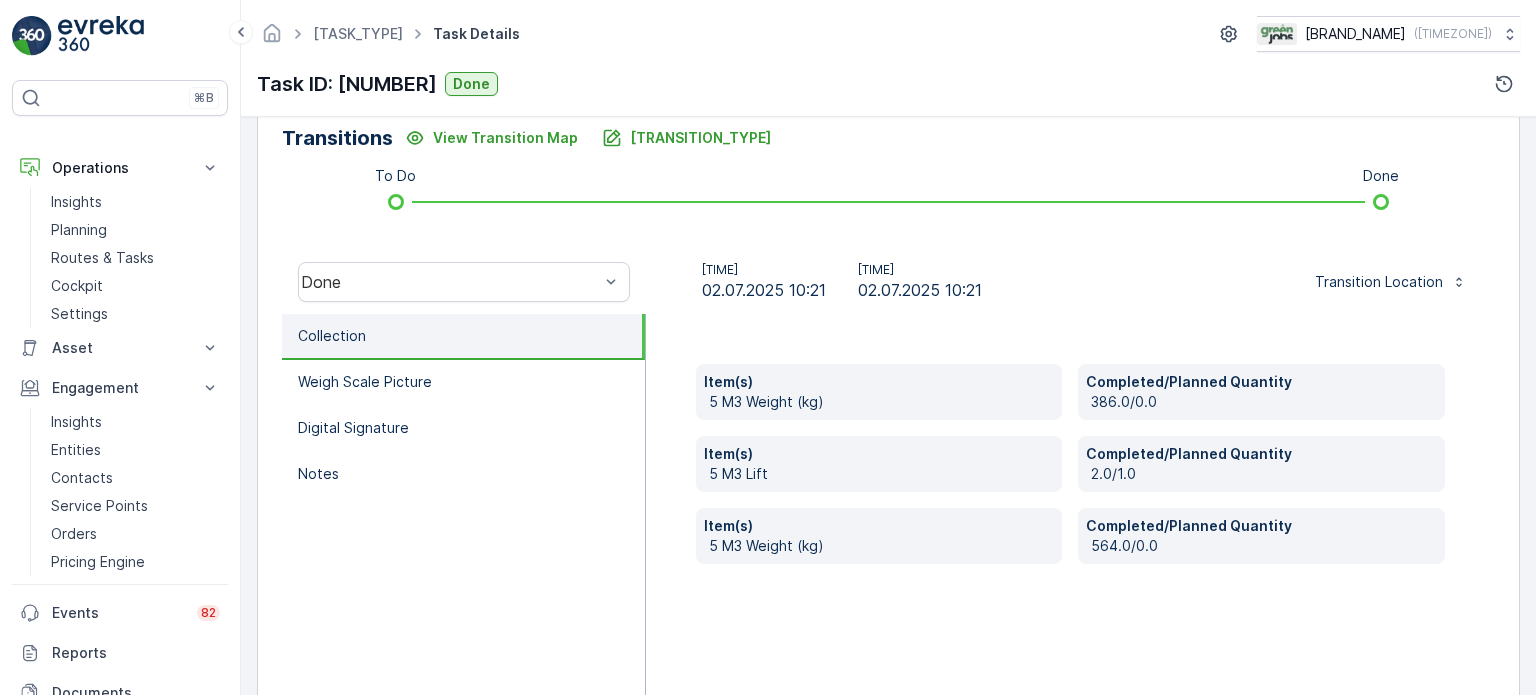 scroll, scrollTop: 300, scrollLeft: 0, axis: vertical 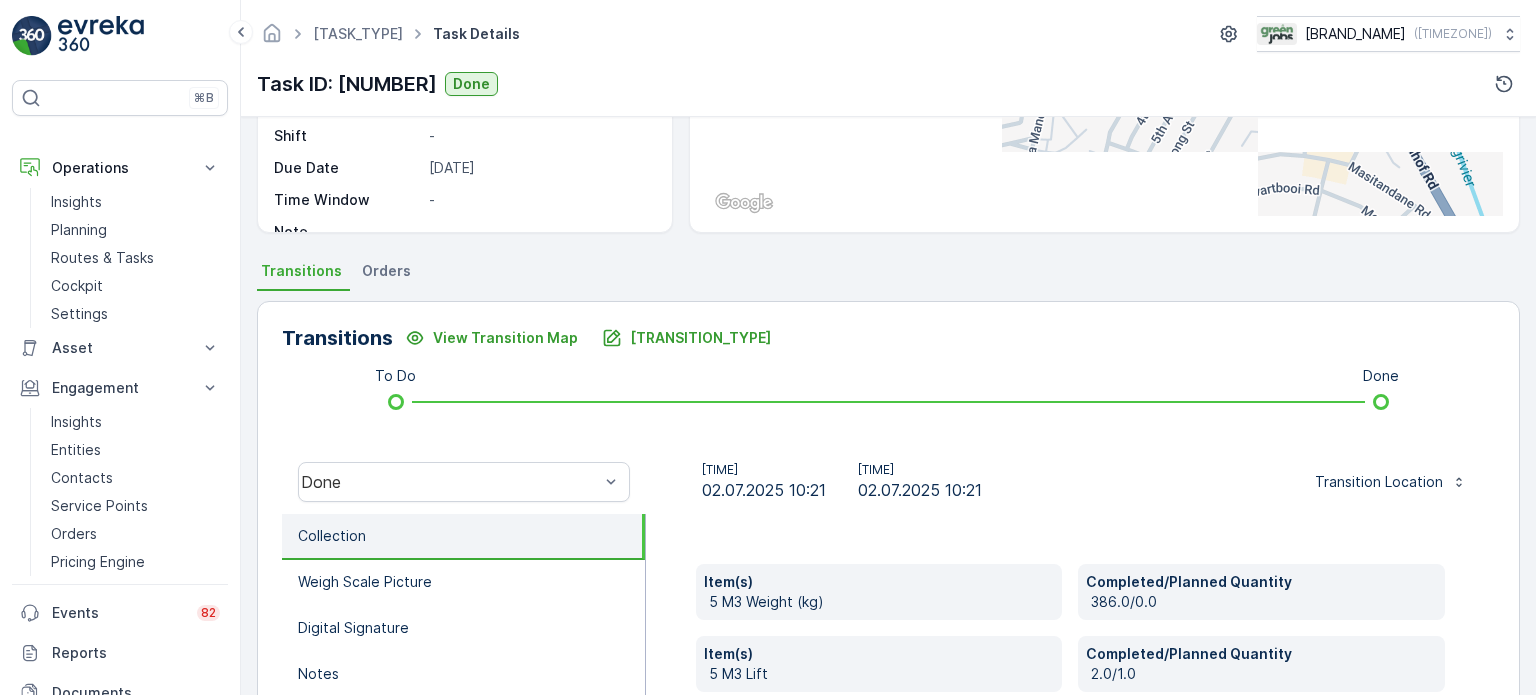 click on "Orders" at bounding box center [386, 271] 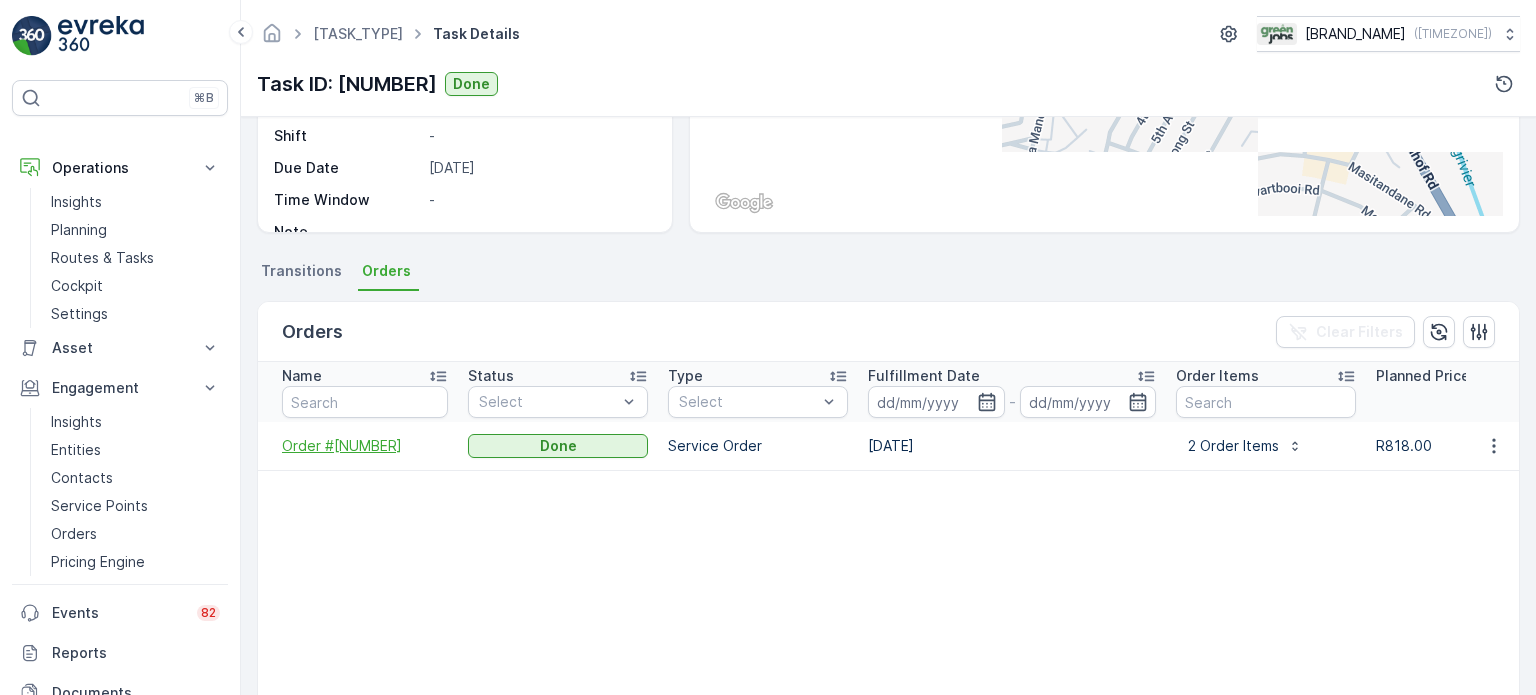 click on "Order #[NUMBER]" at bounding box center [365, 446] 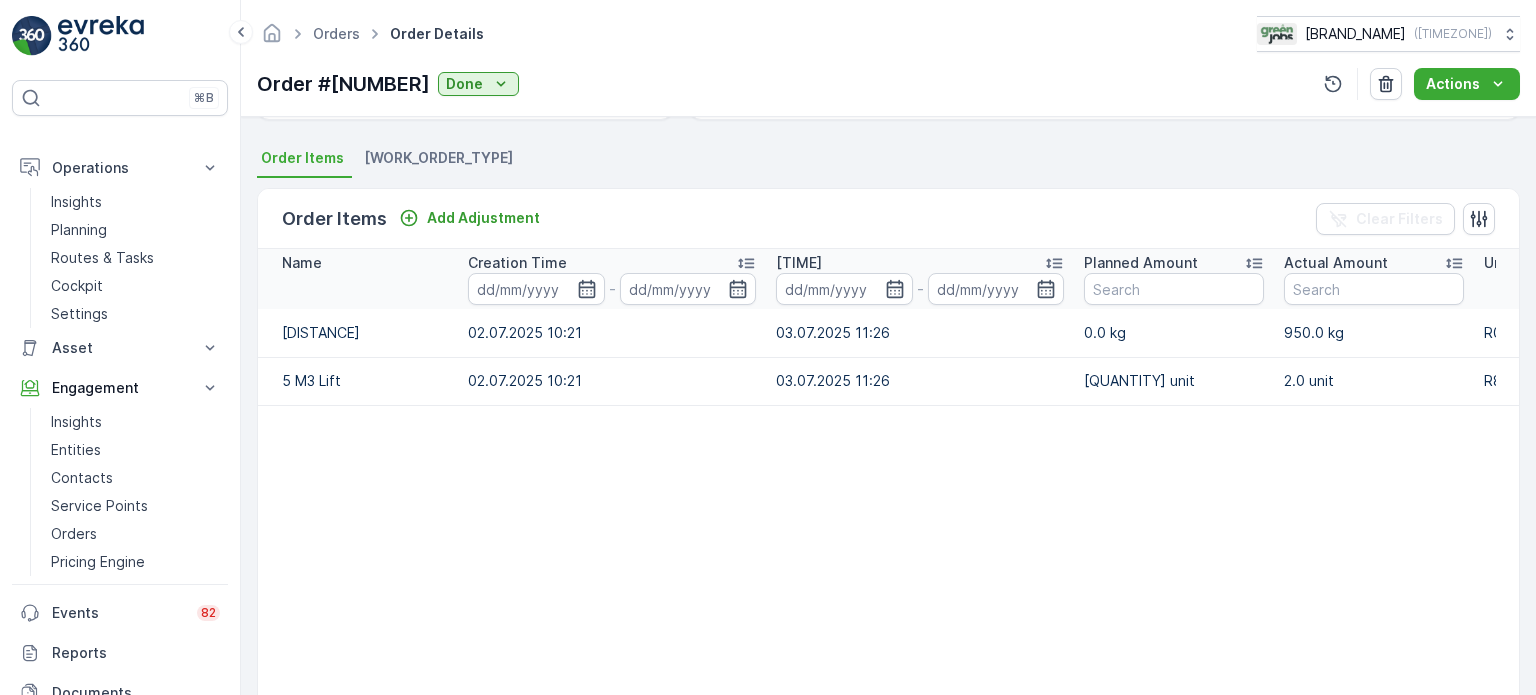 scroll, scrollTop: 500, scrollLeft: 0, axis: vertical 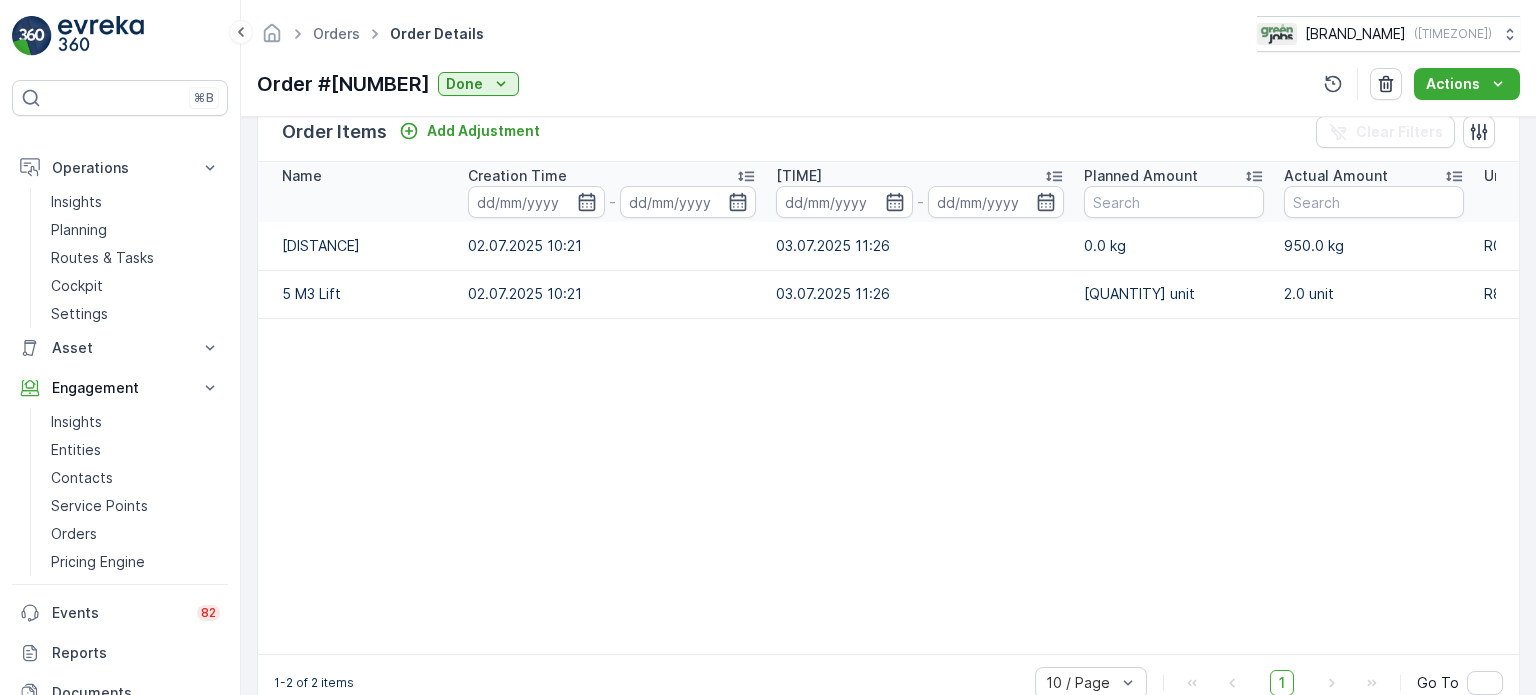drag, startPoint x: 1161, startPoint y: 651, endPoint x: 1368, endPoint y: 629, distance: 208.1658 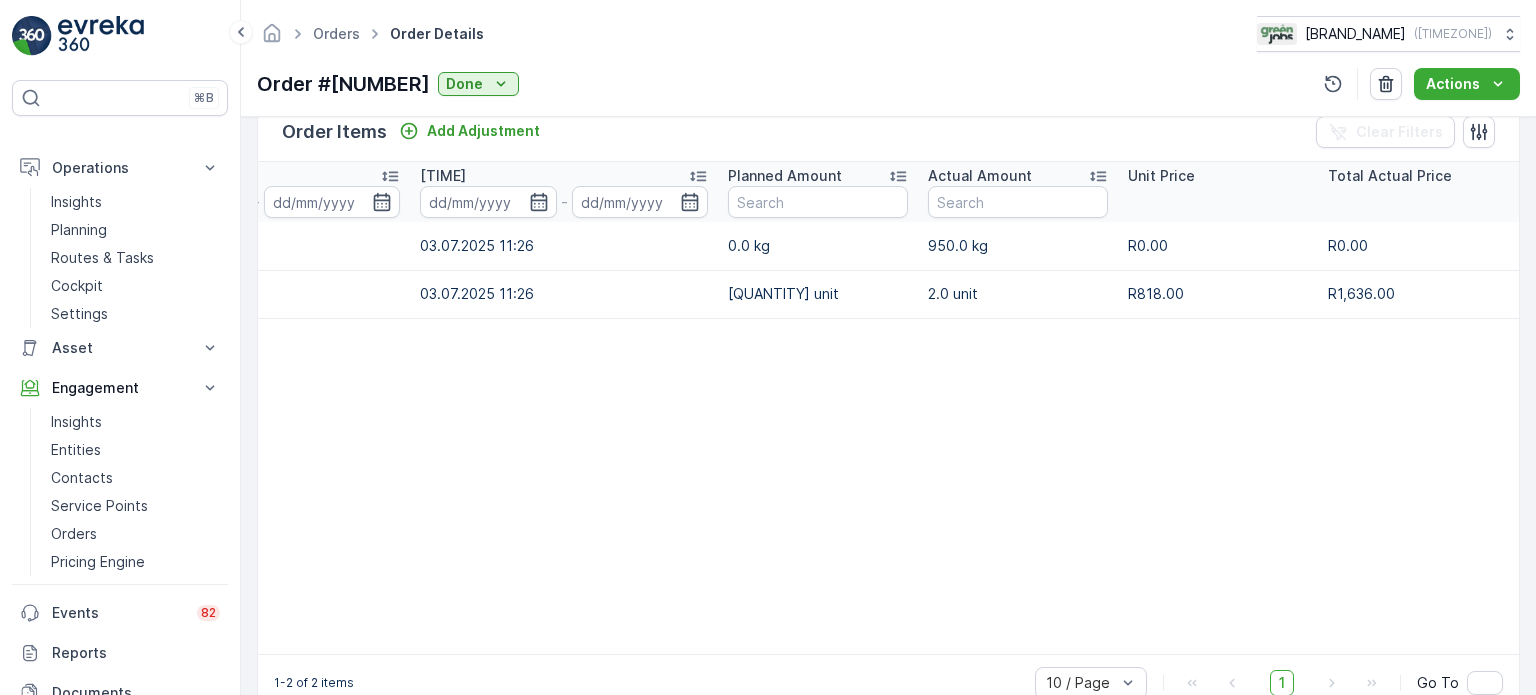 scroll, scrollTop: 0, scrollLeft: 379, axis: horizontal 